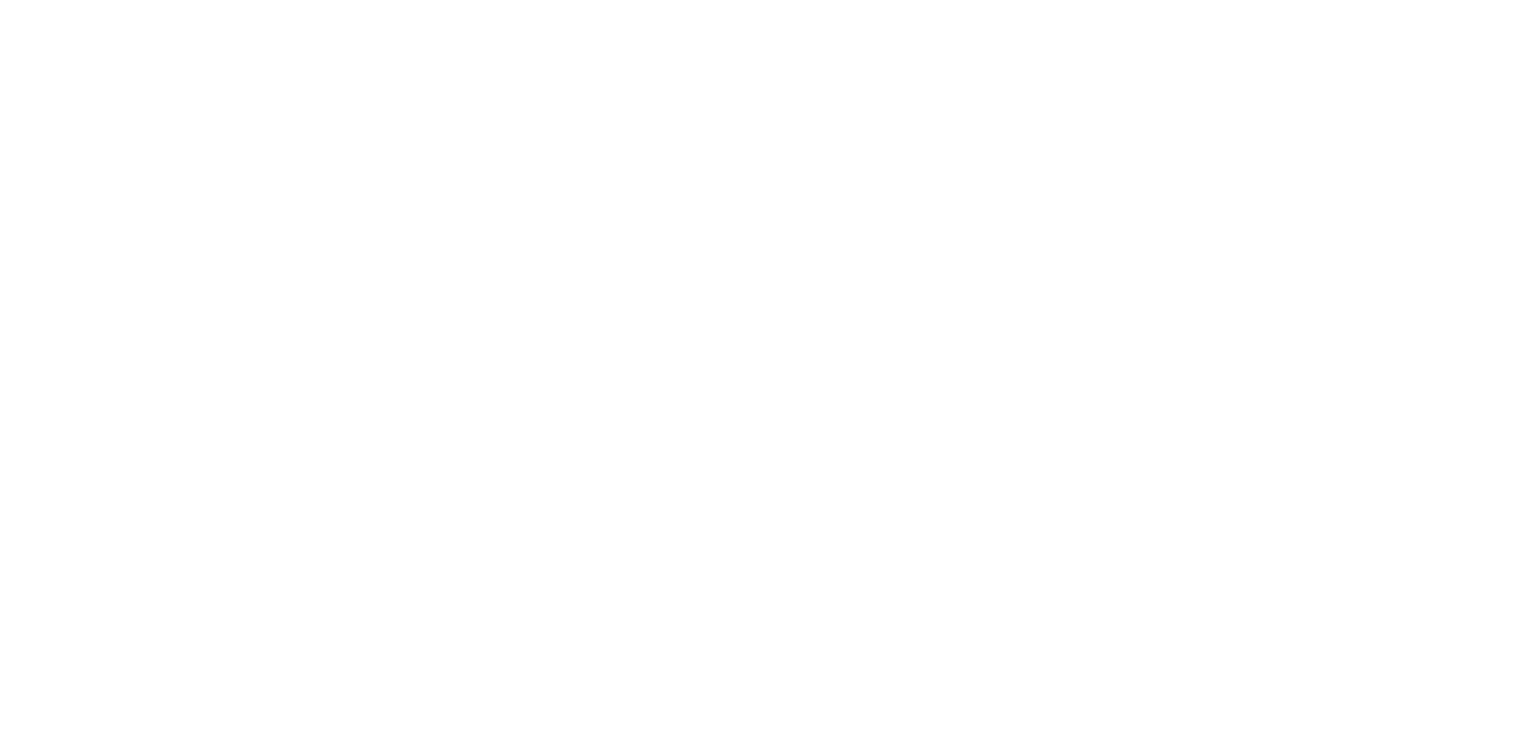 scroll, scrollTop: 0, scrollLeft: 0, axis: both 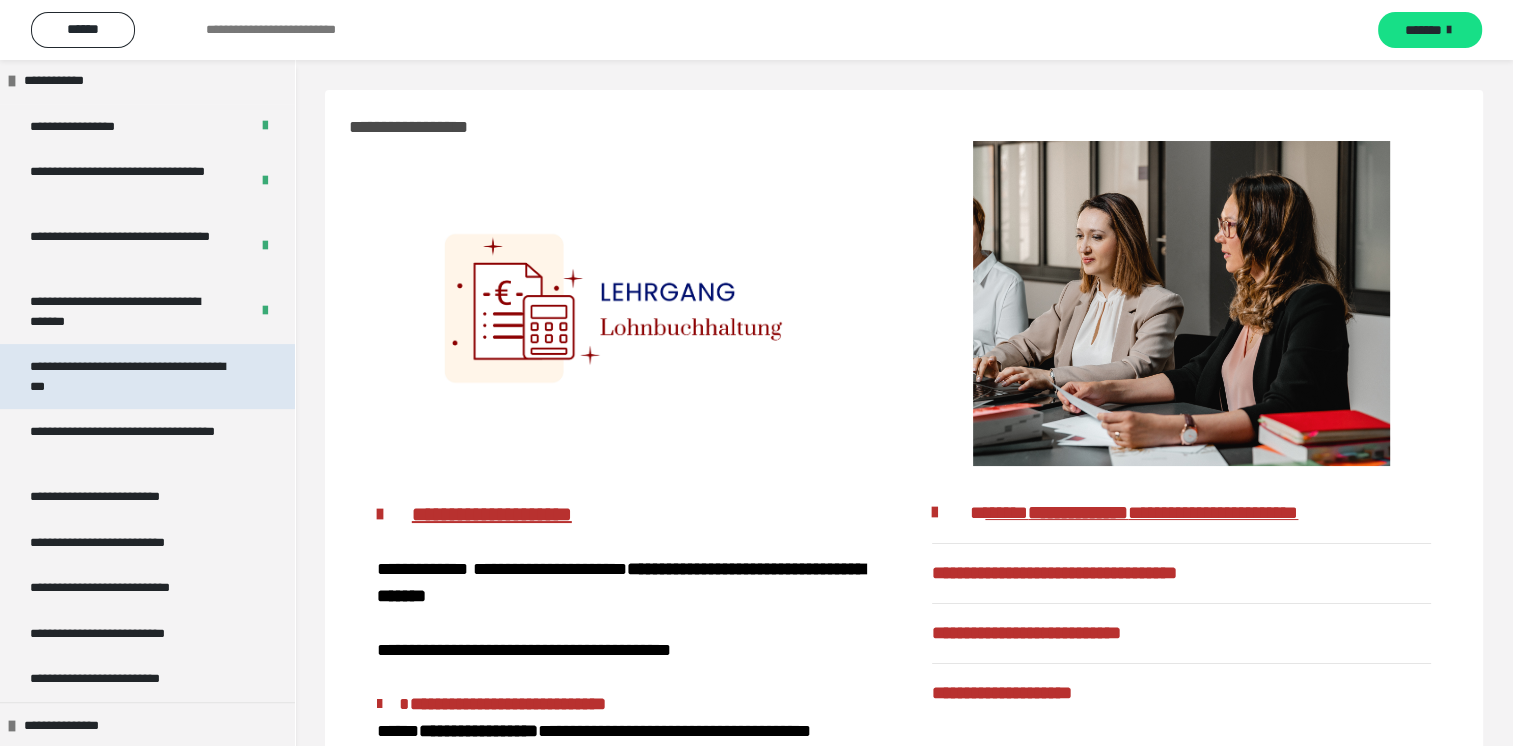 click on "**********" at bounding box center (132, 376) 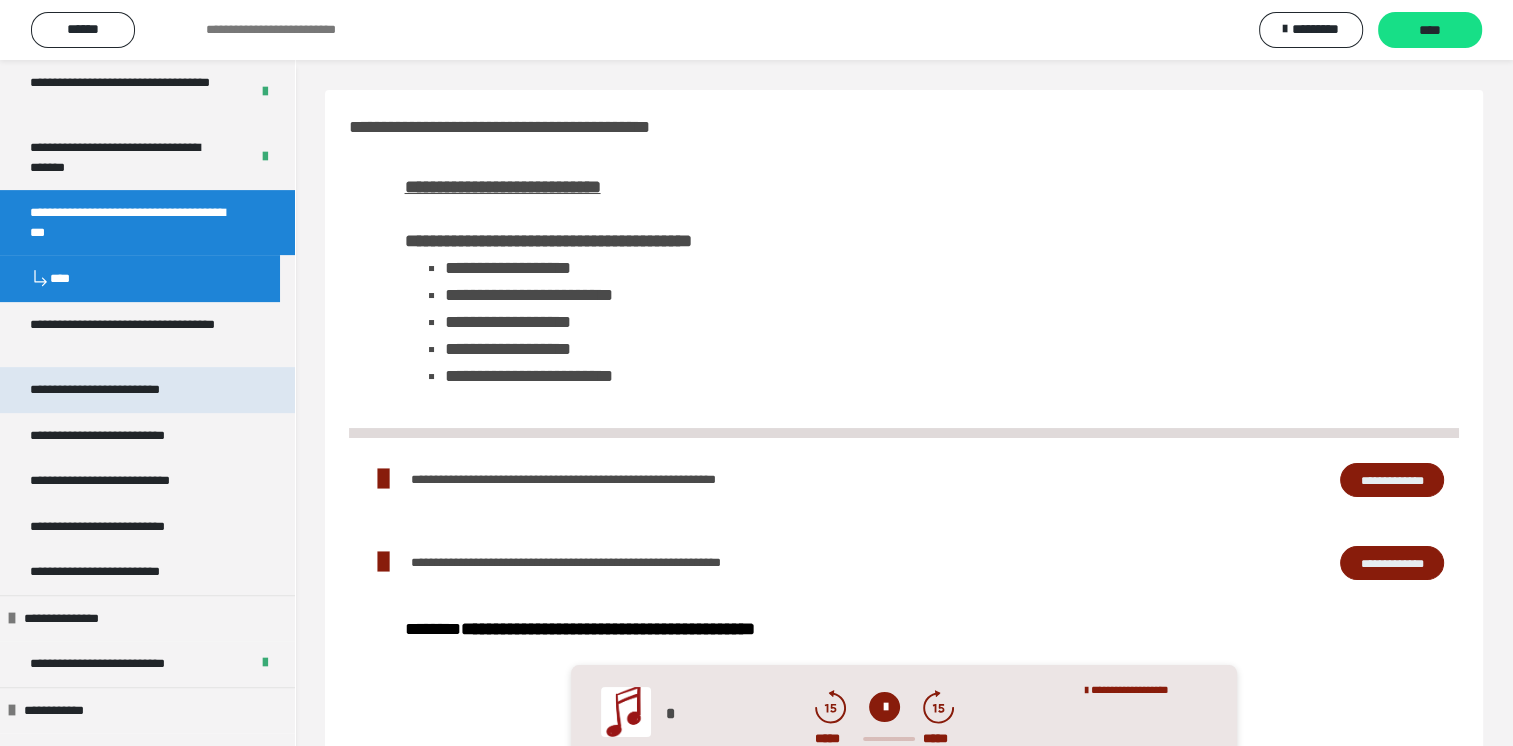 scroll, scrollTop: 800, scrollLeft: 0, axis: vertical 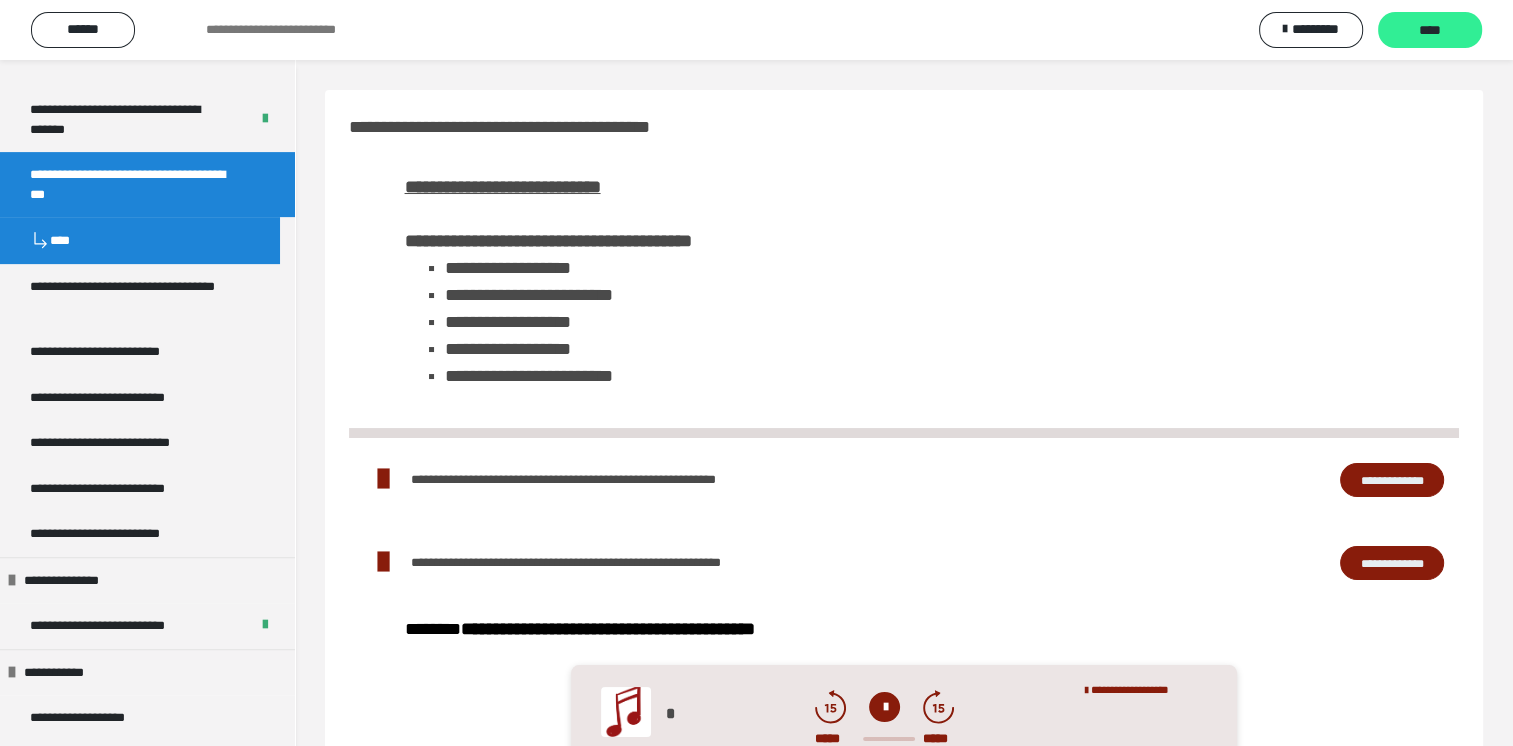 click on "****" at bounding box center [1430, 30] 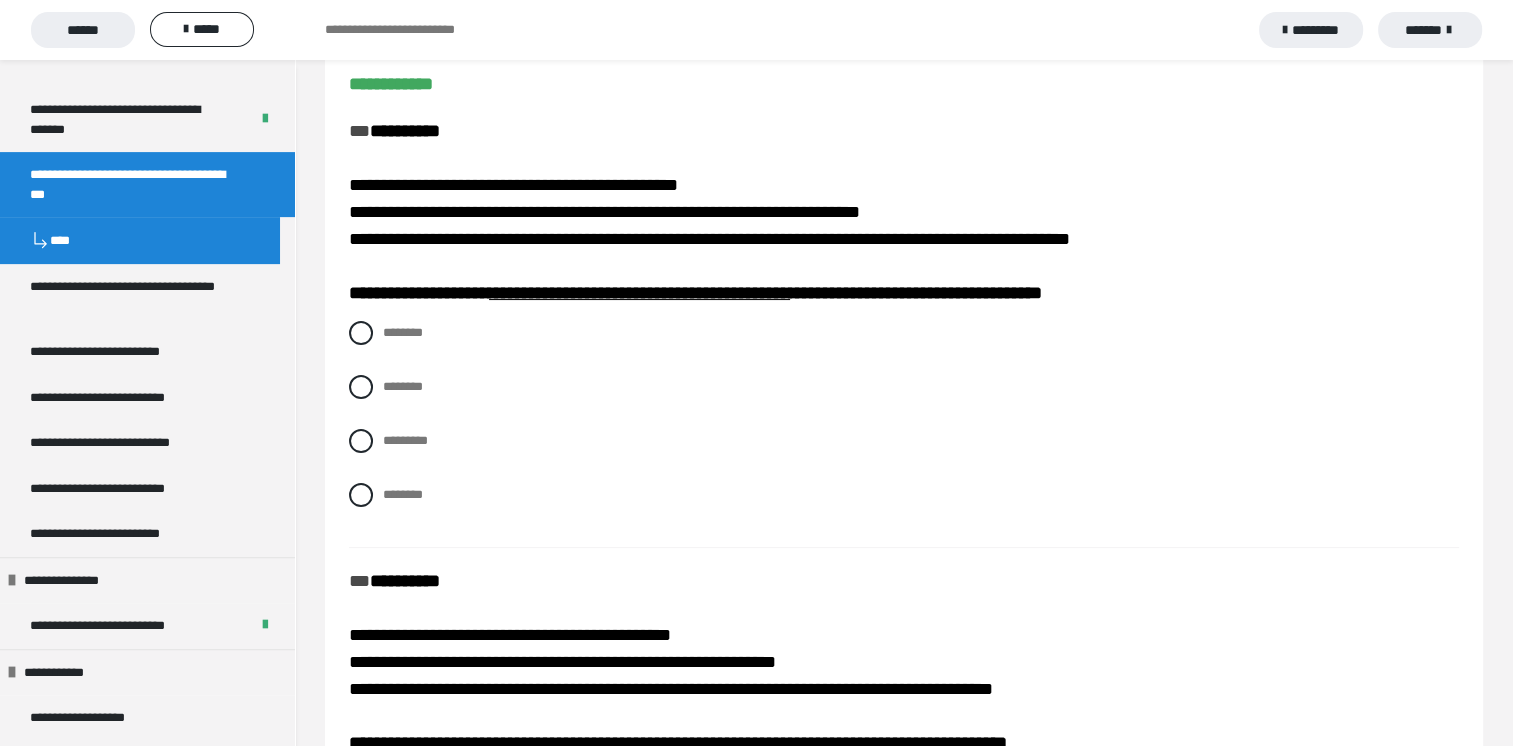 scroll, scrollTop: 200, scrollLeft: 0, axis: vertical 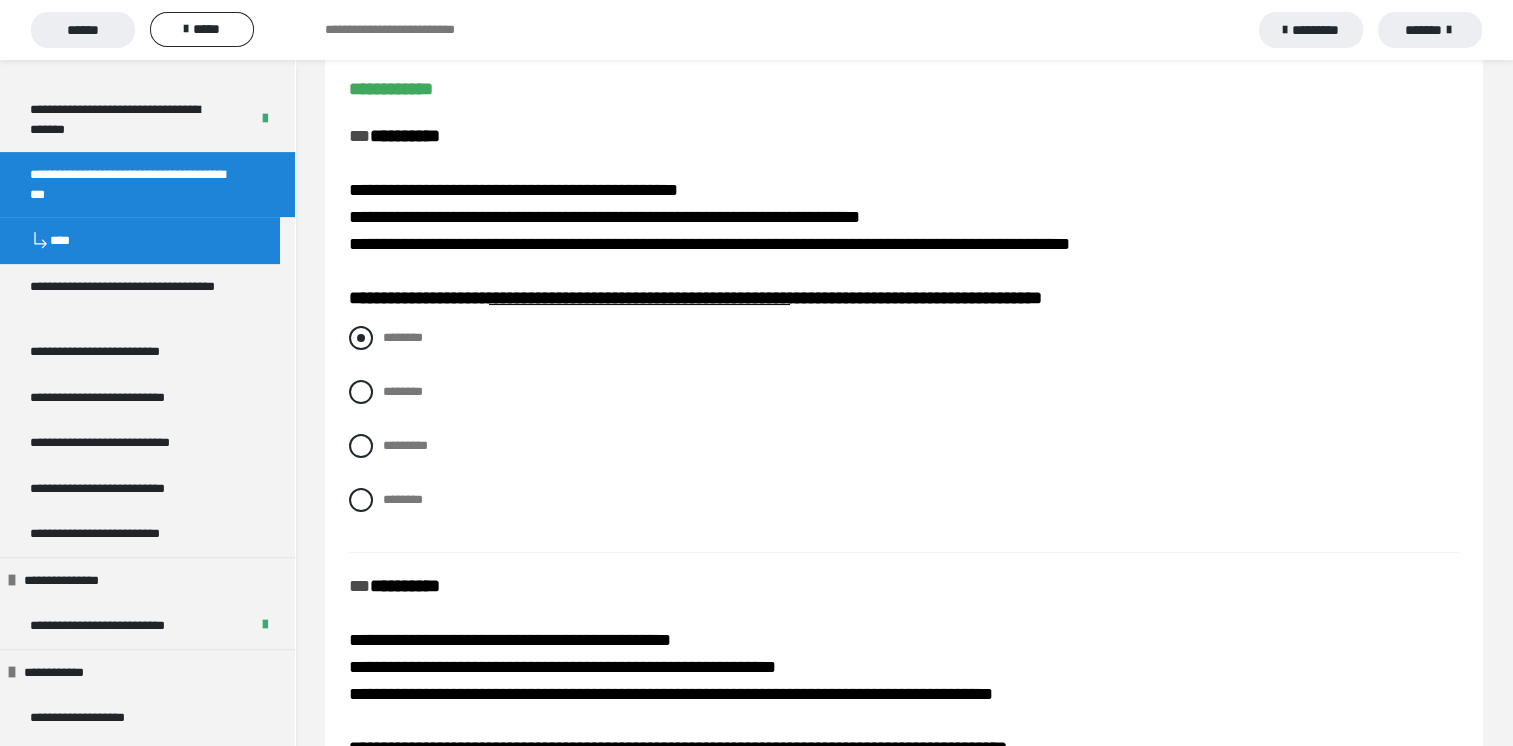 click at bounding box center [361, 338] 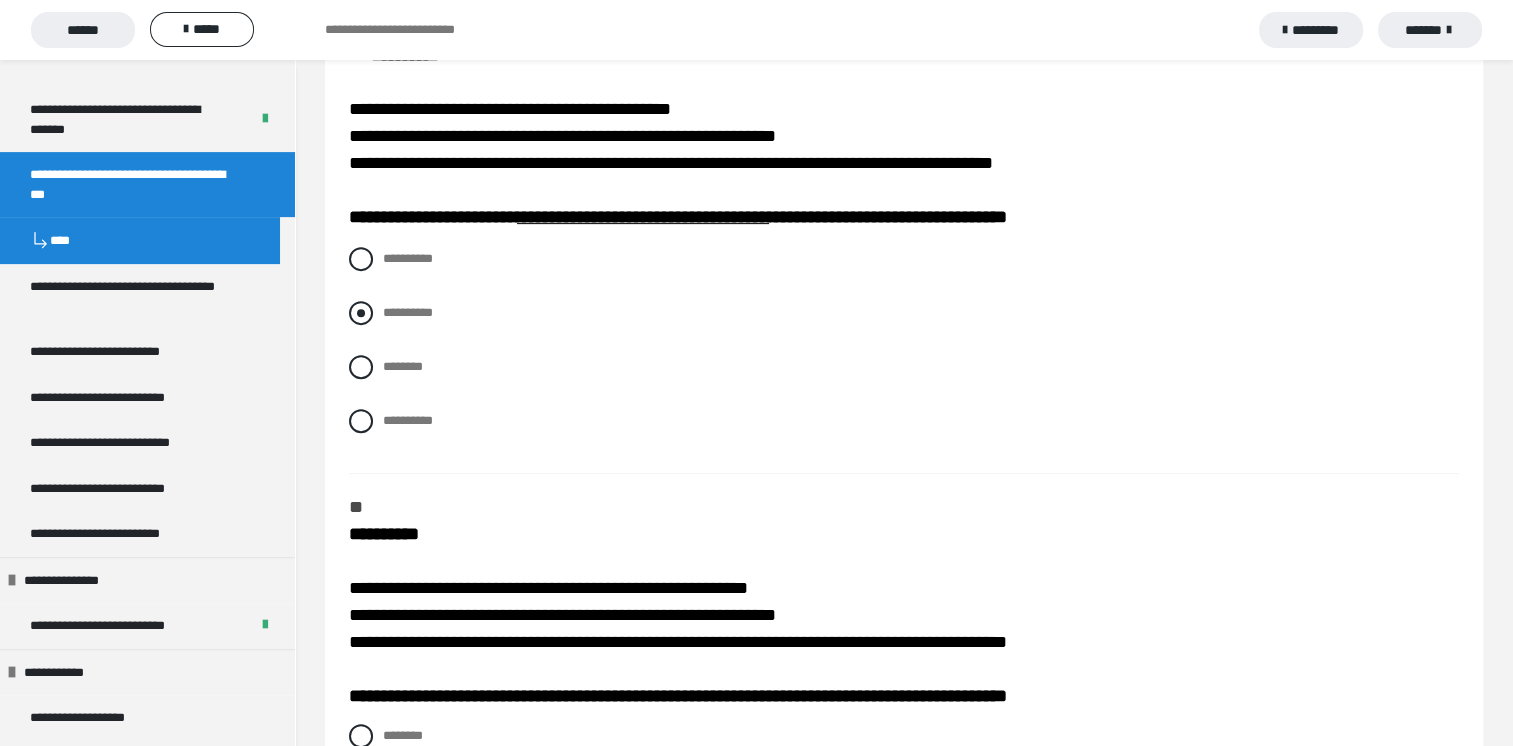 scroll, scrollTop: 700, scrollLeft: 0, axis: vertical 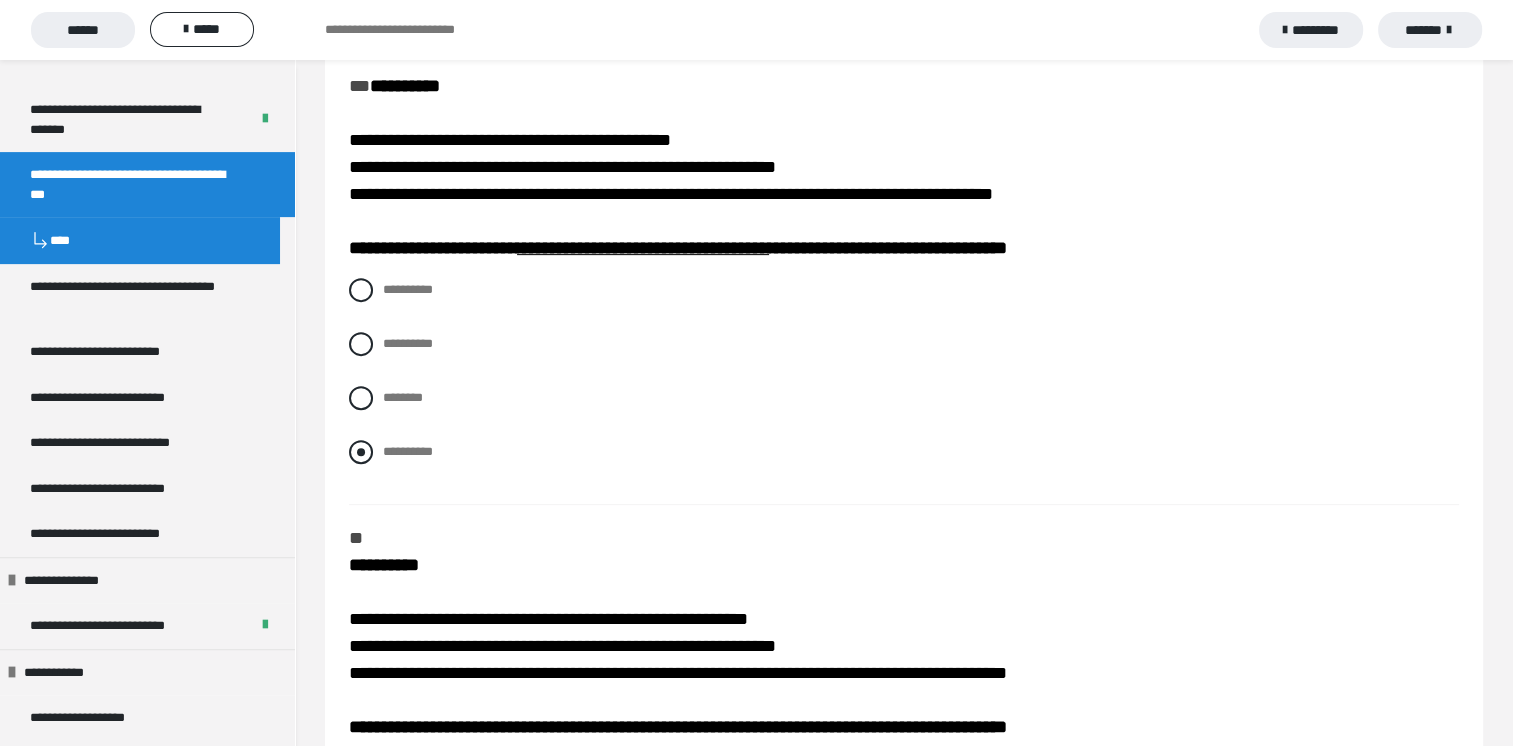 click at bounding box center [361, 452] 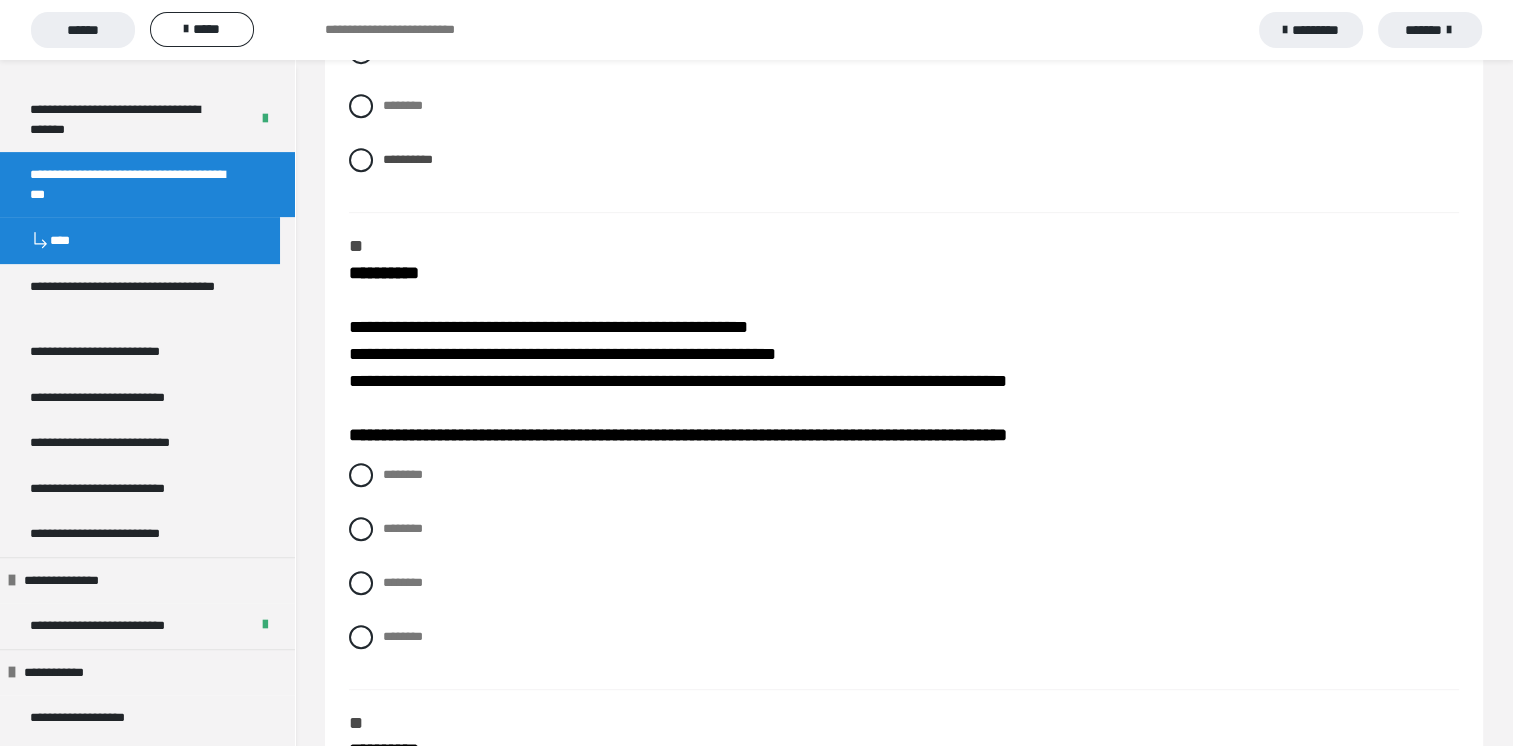 scroll, scrollTop: 1100, scrollLeft: 0, axis: vertical 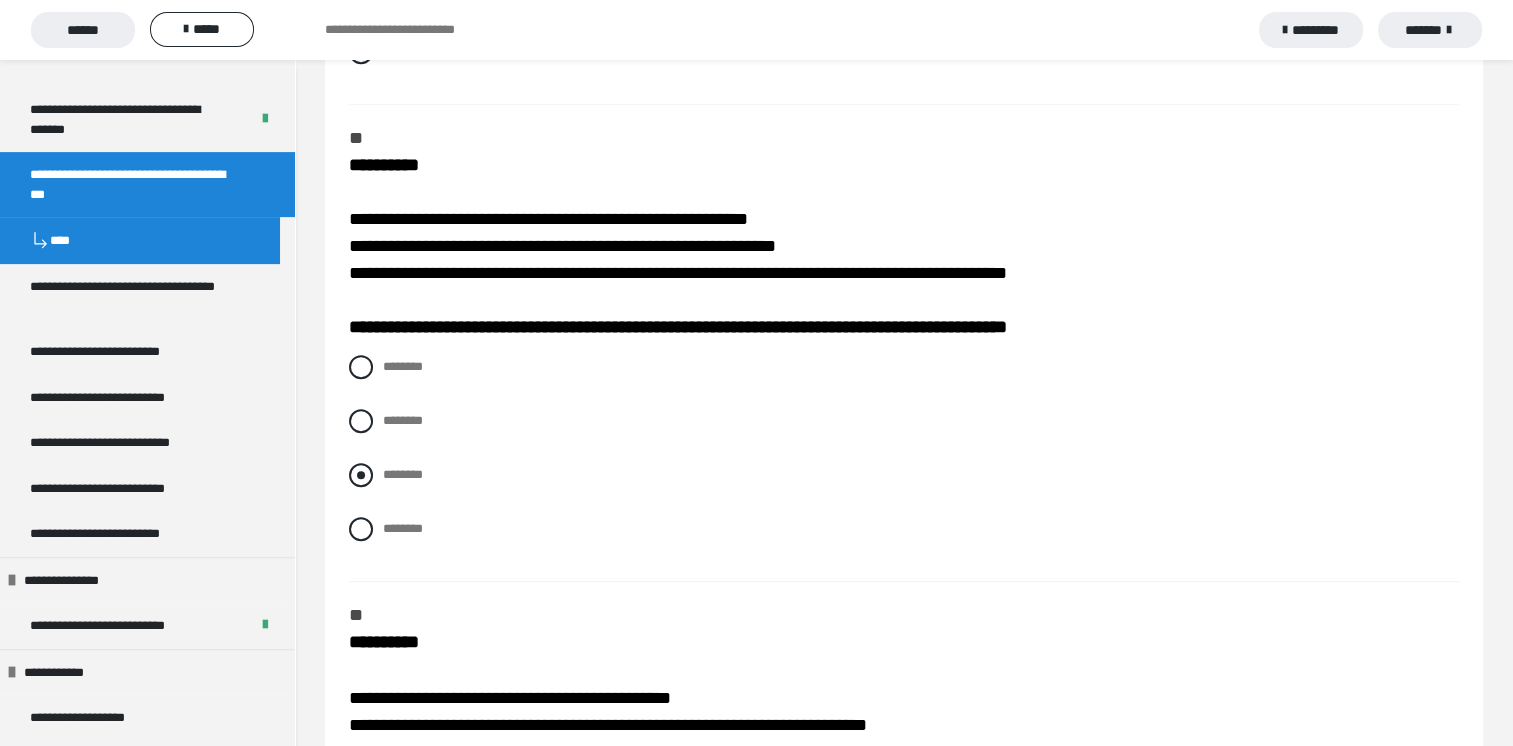 click at bounding box center (361, 475) 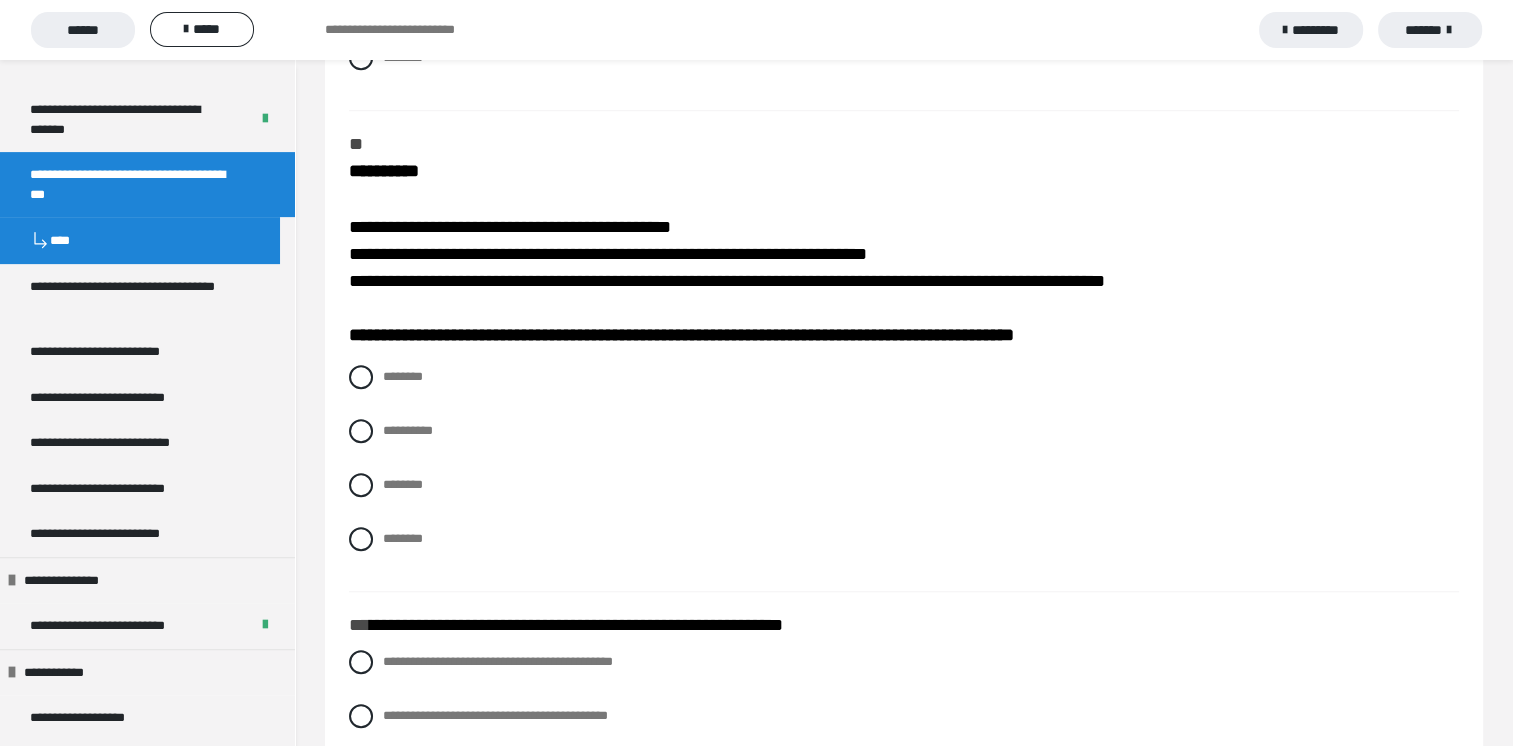 scroll, scrollTop: 1600, scrollLeft: 0, axis: vertical 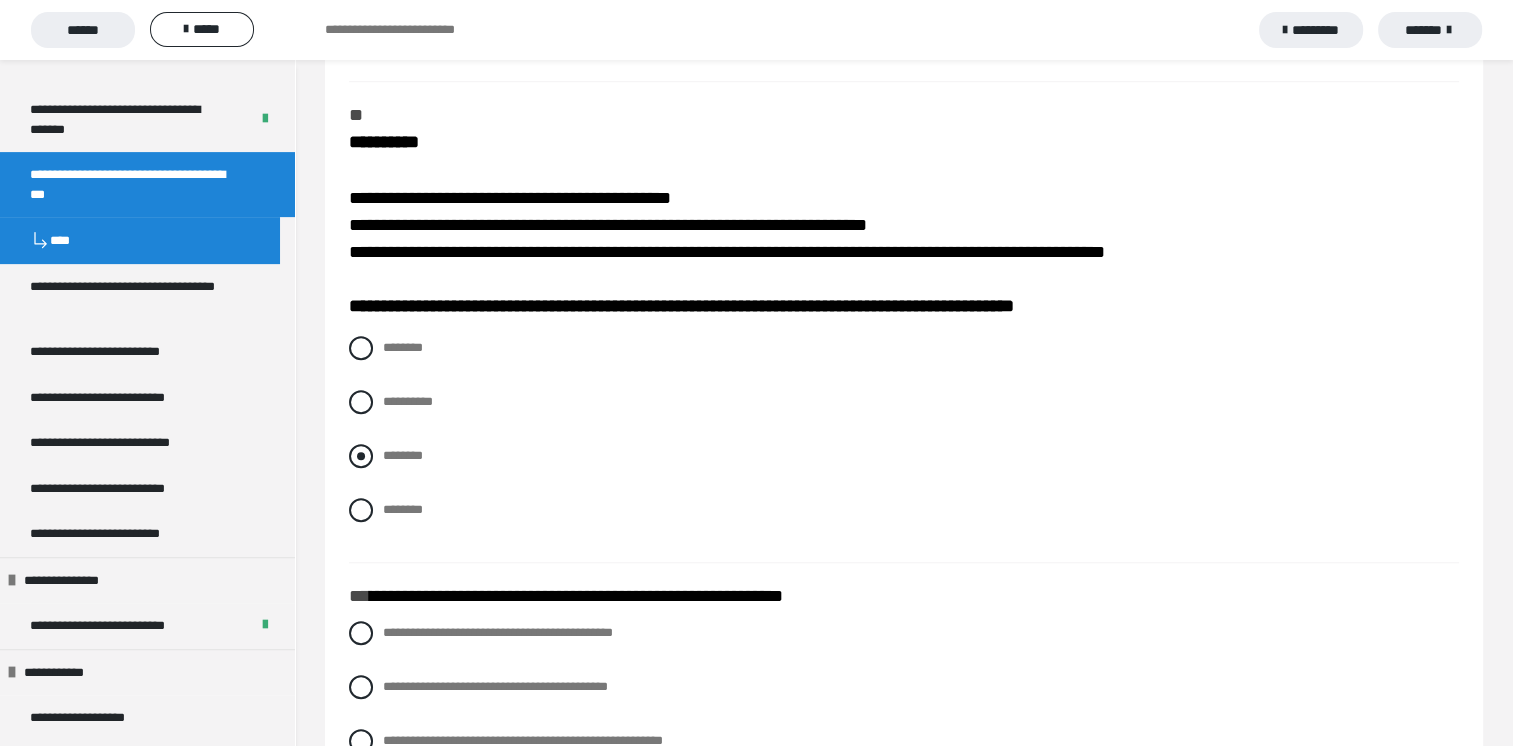 click at bounding box center (361, 456) 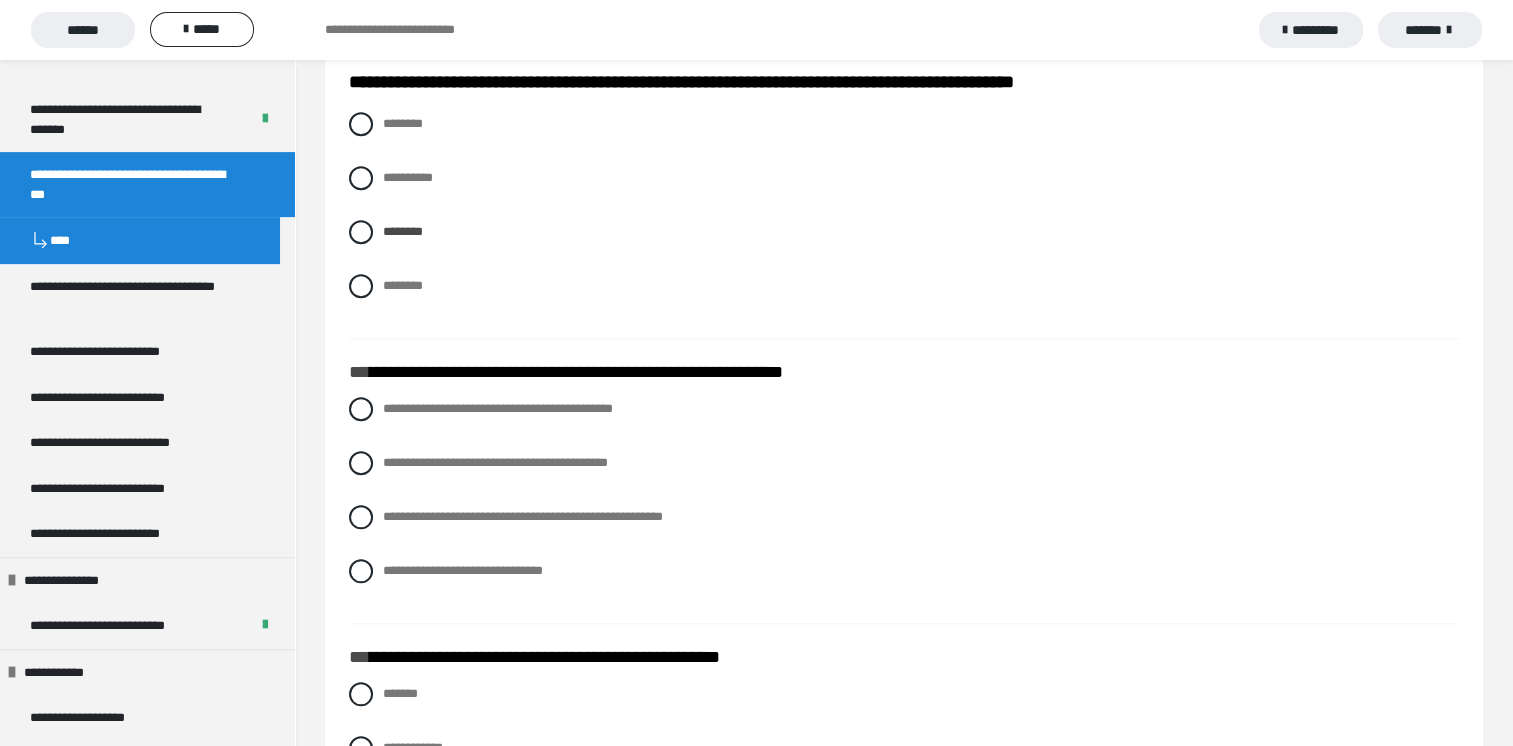 scroll, scrollTop: 1900, scrollLeft: 0, axis: vertical 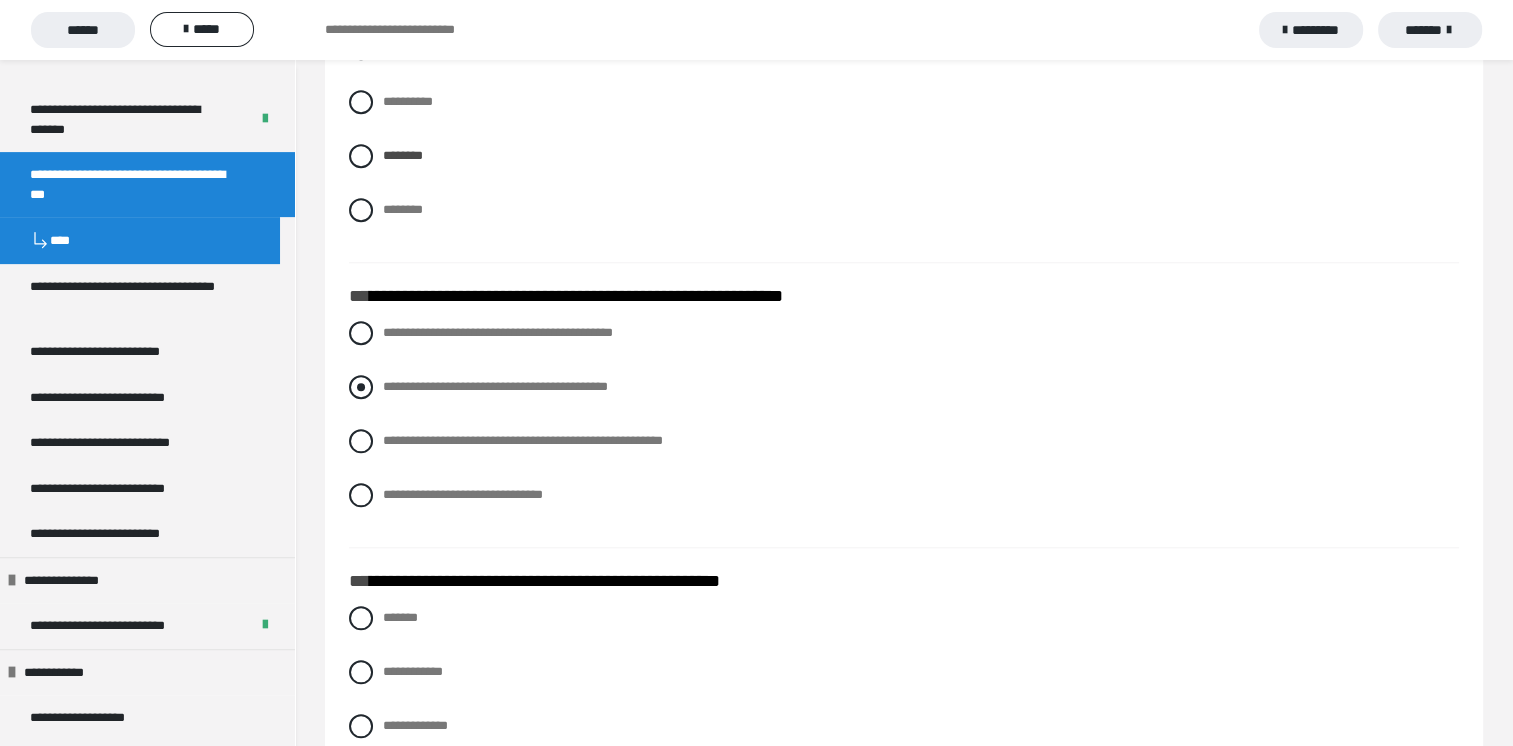 click at bounding box center [361, 387] 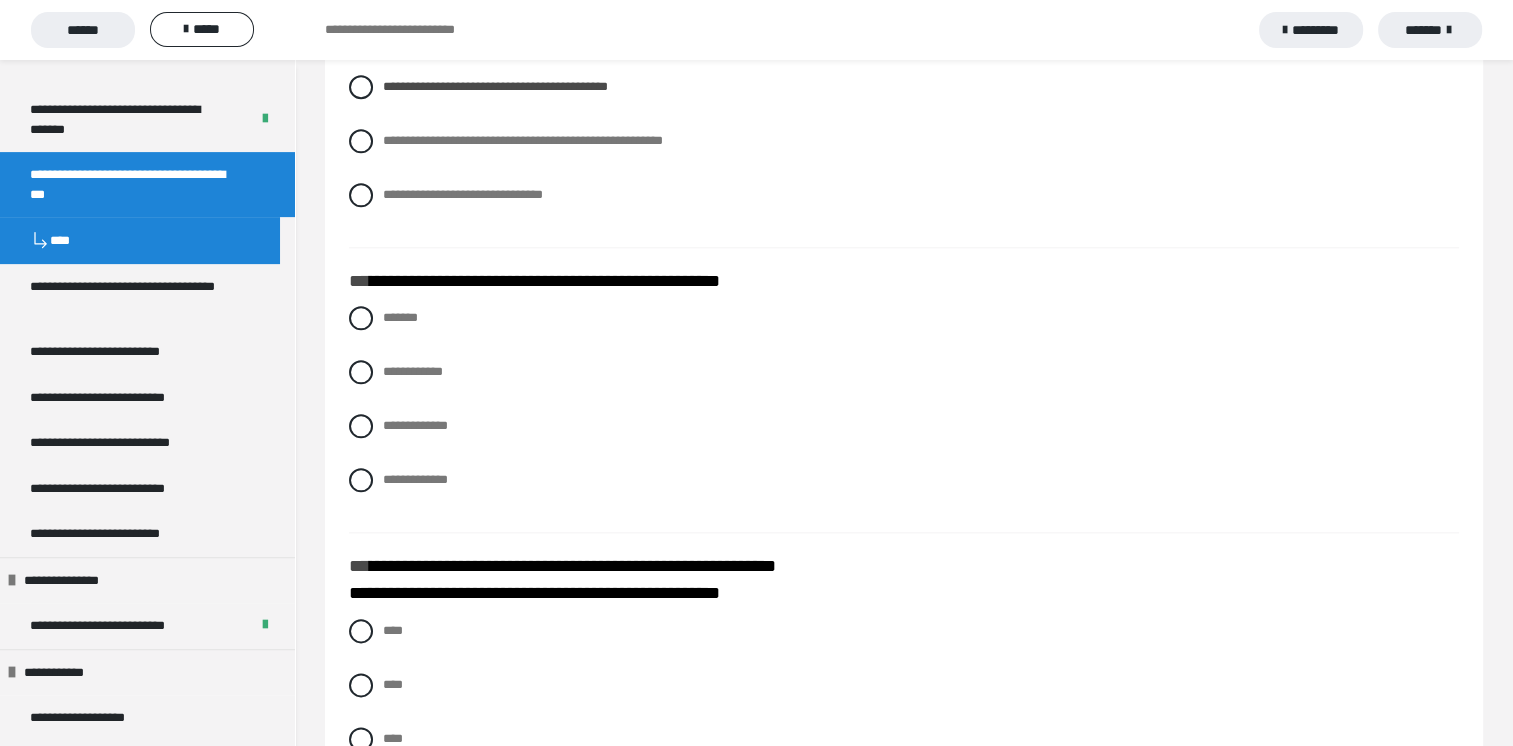 scroll, scrollTop: 2300, scrollLeft: 0, axis: vertical 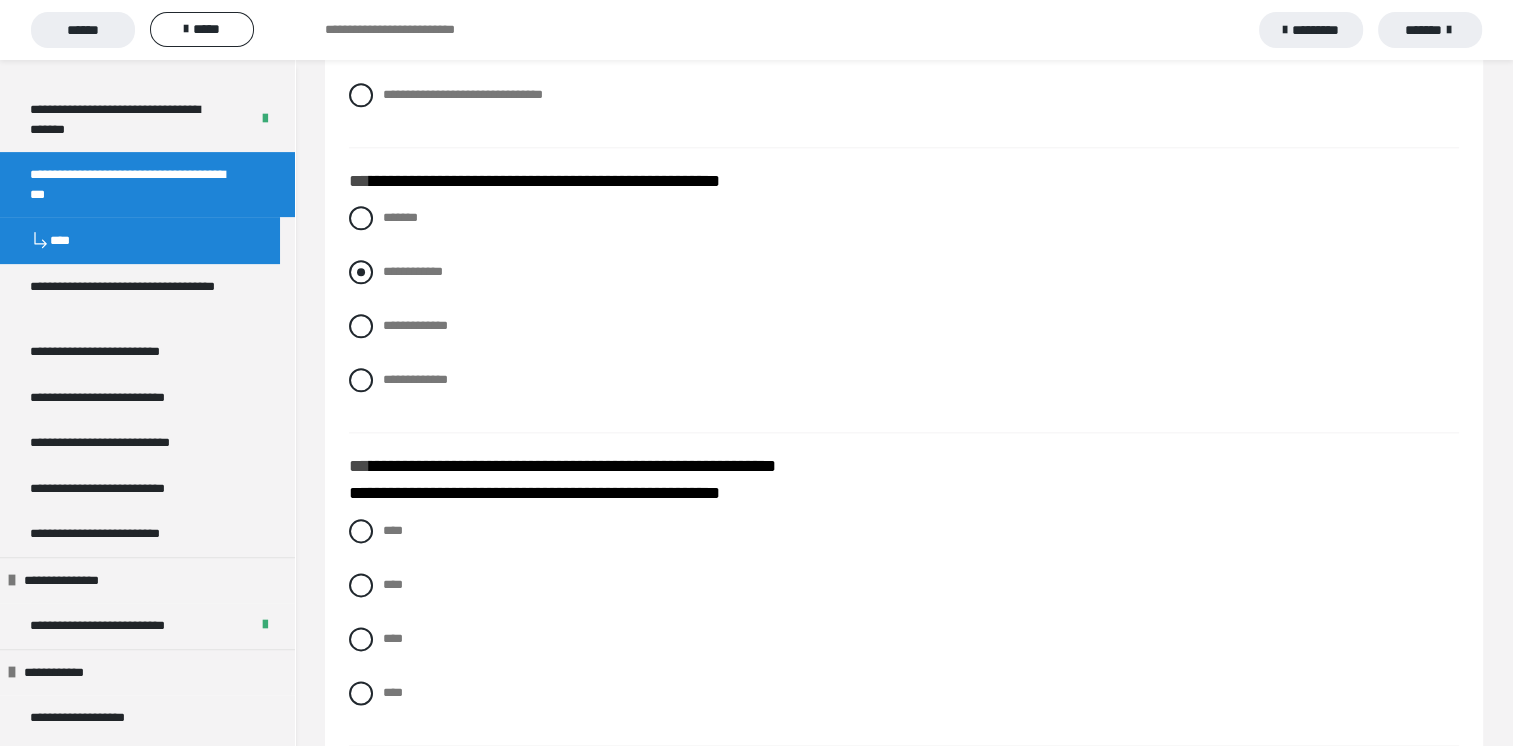 click at bounding box center [361, 272] 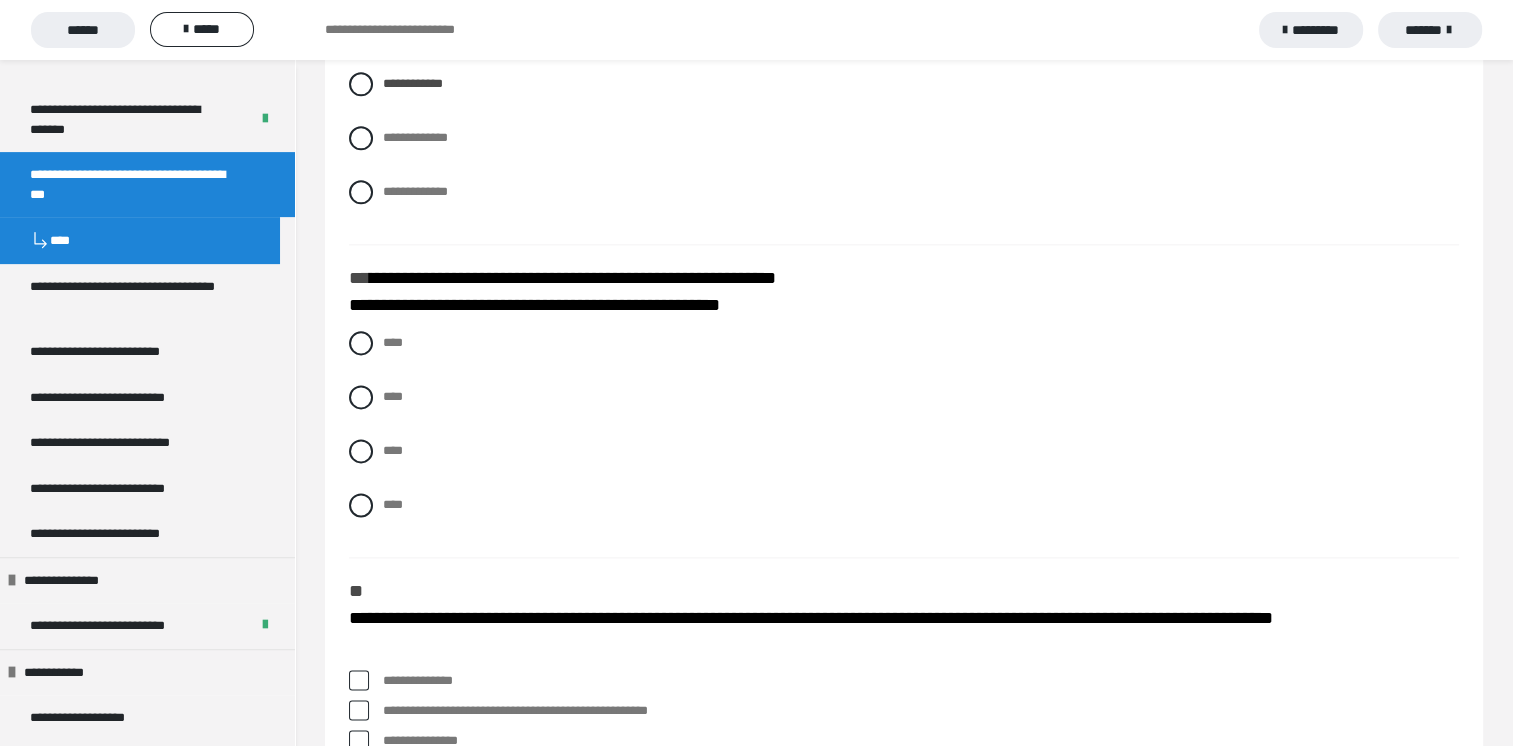 scroll, scrollTop: 2600, scrollLeft: 0, axis: vertical 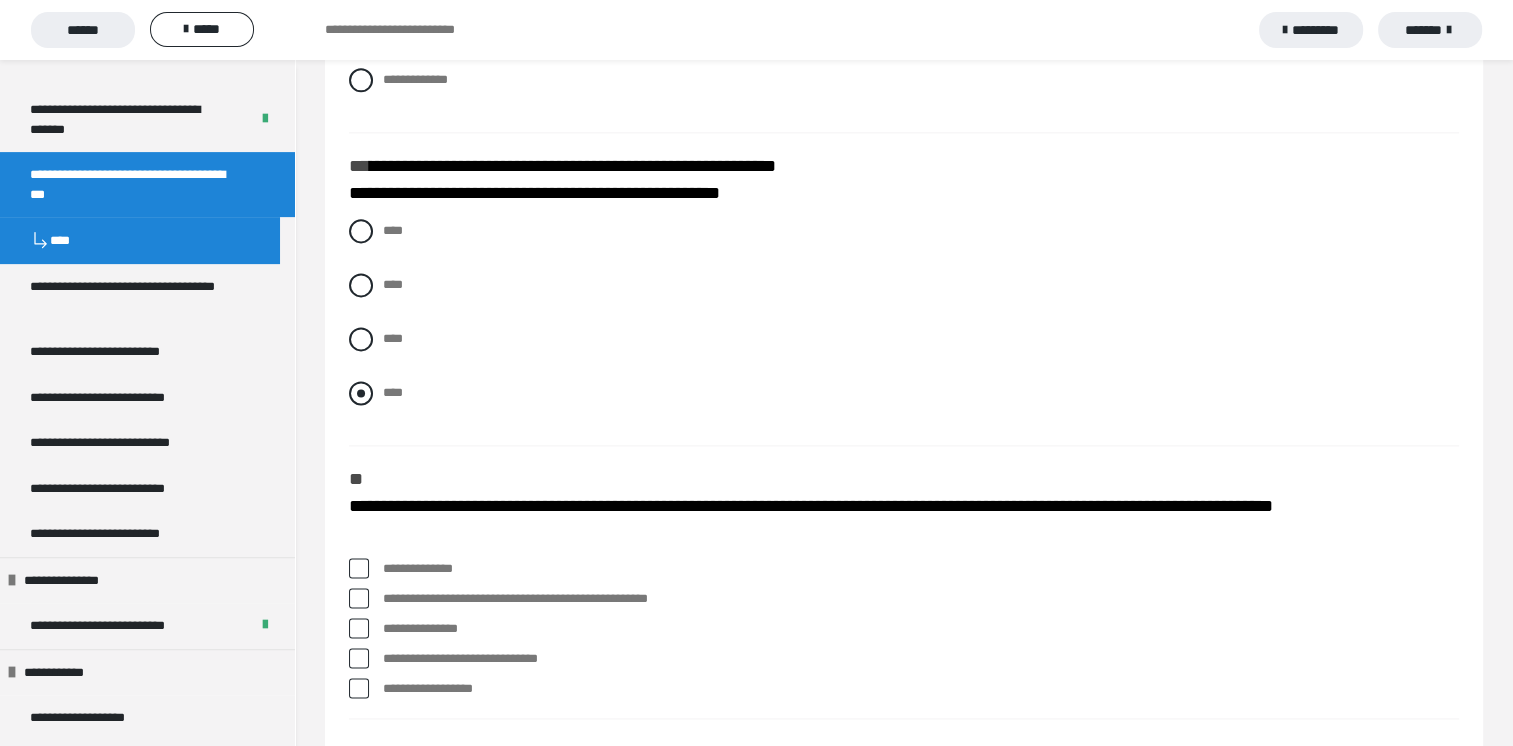 click at bounding box center [361, 393] 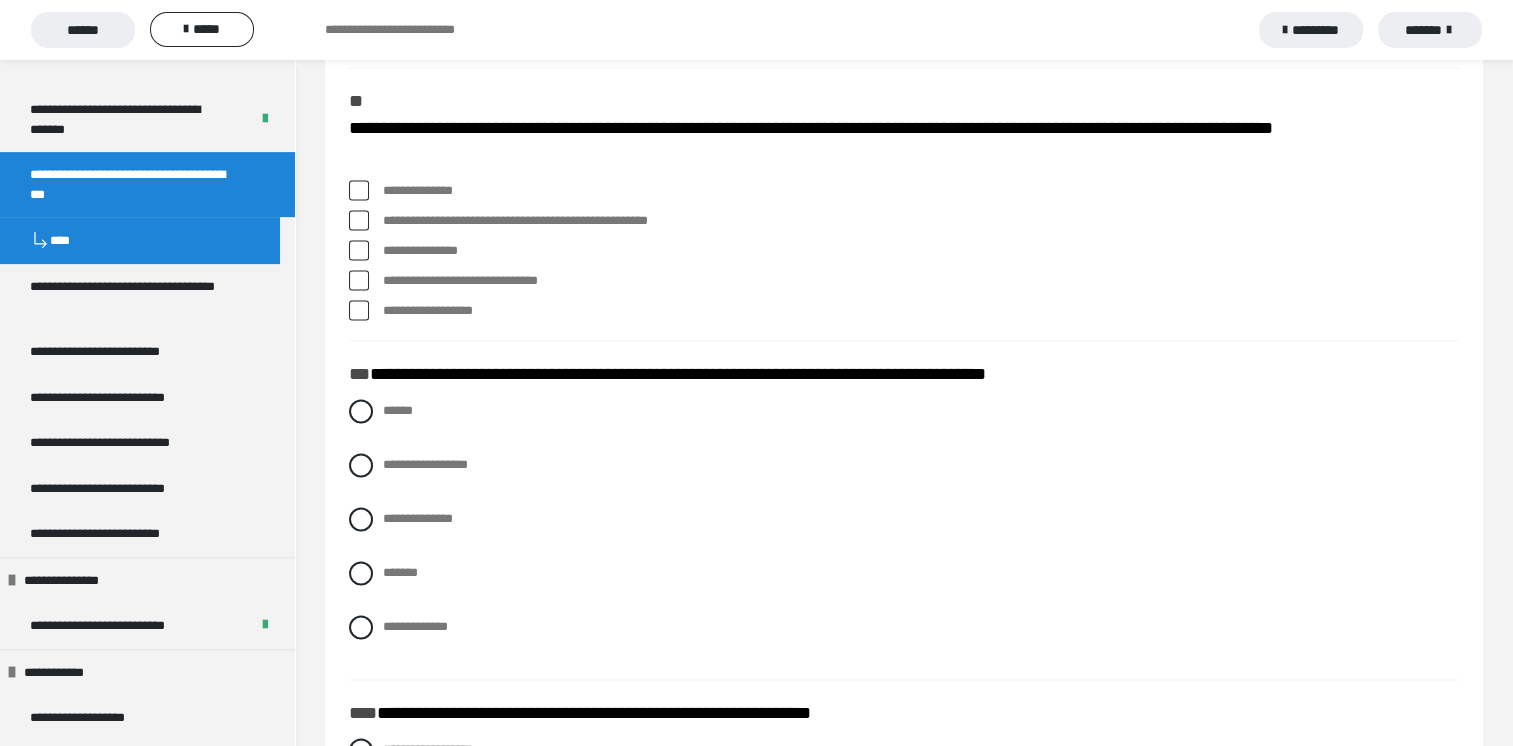 scroll, scrollTop: 3000, scrollLeft: 0, axis: vertical 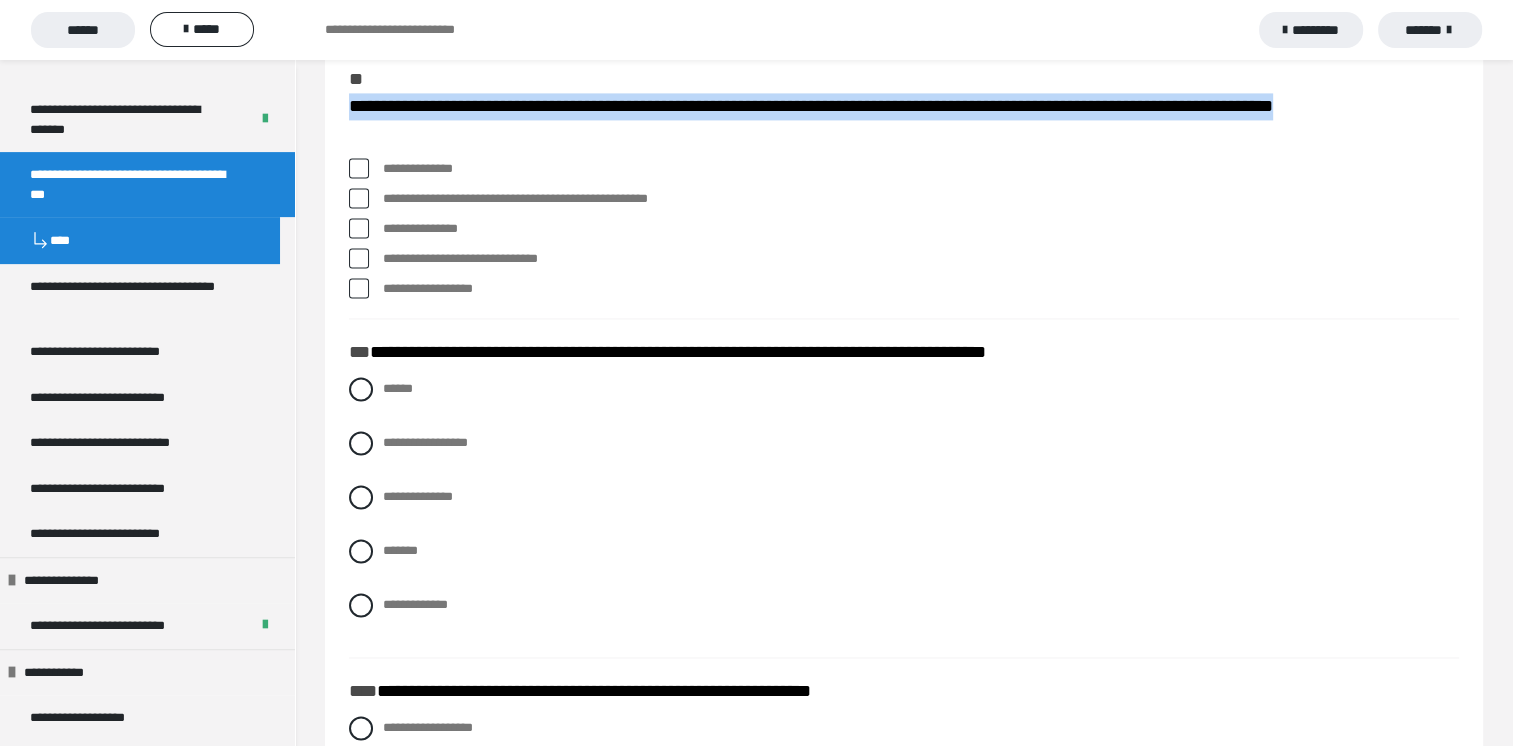drag, startPoint x: 351, startPoint y: 141, endPoint x: 491, endPoint y: 176, distance: 144.3087 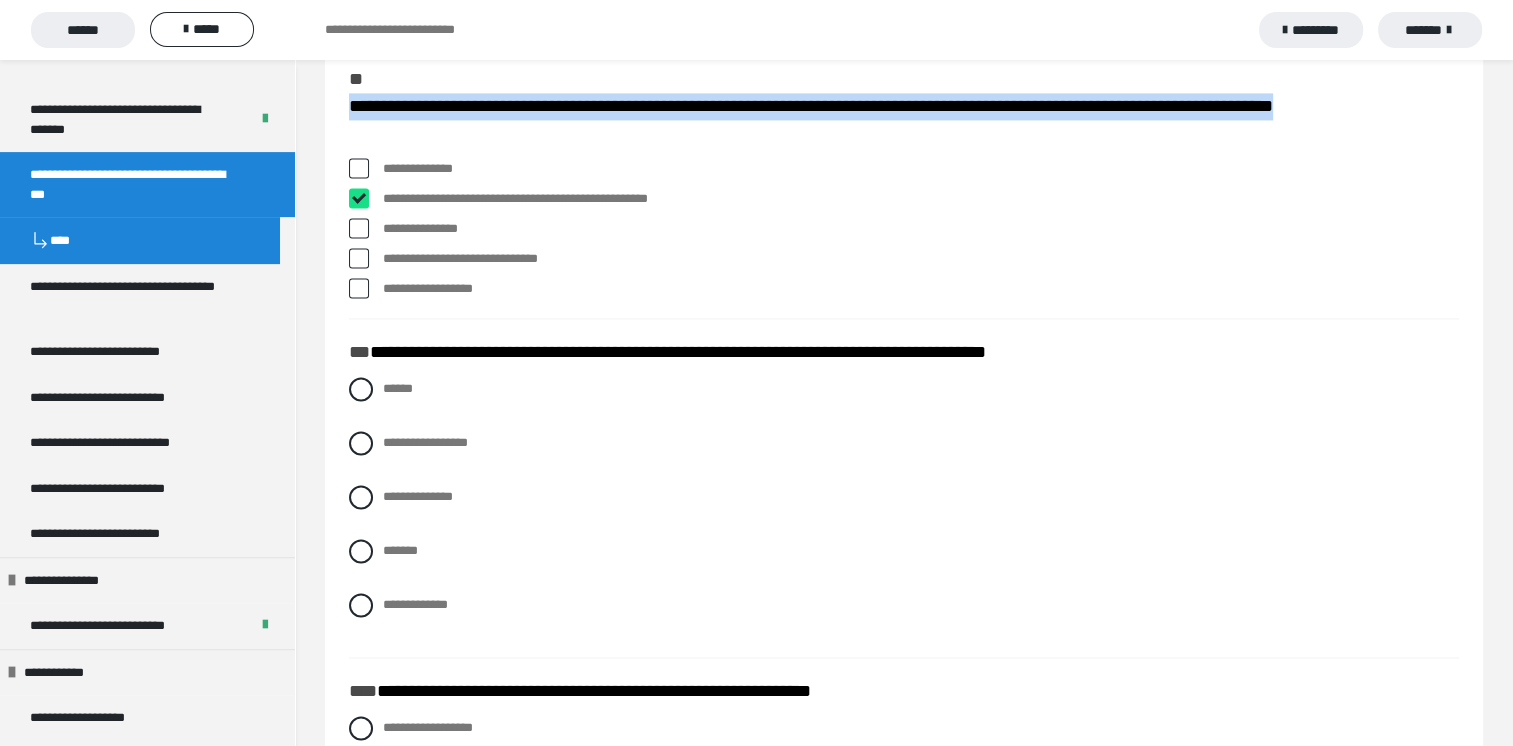 checkbox on "****" 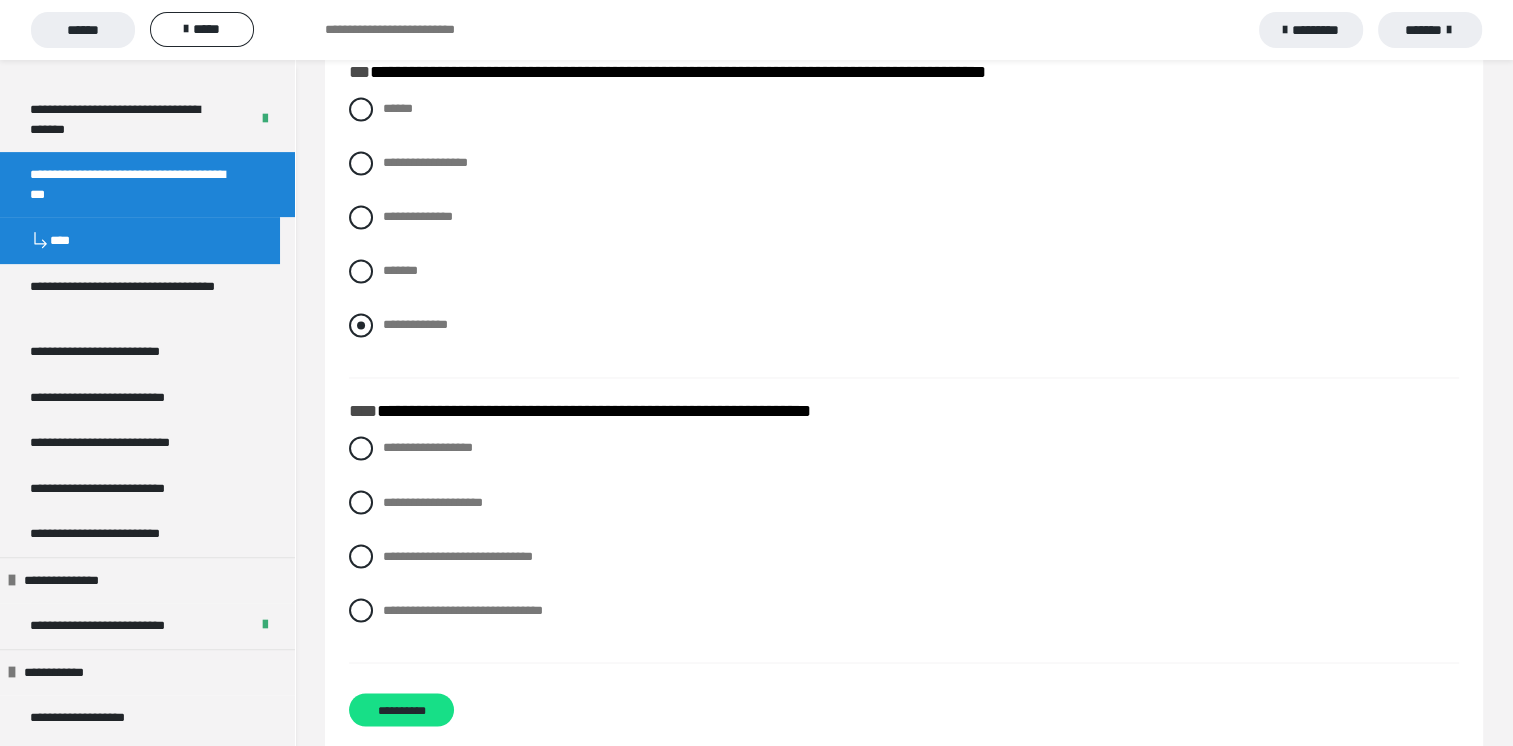 scroll, scrollTop: 3300, scrollLeft: 0, axis: vertical 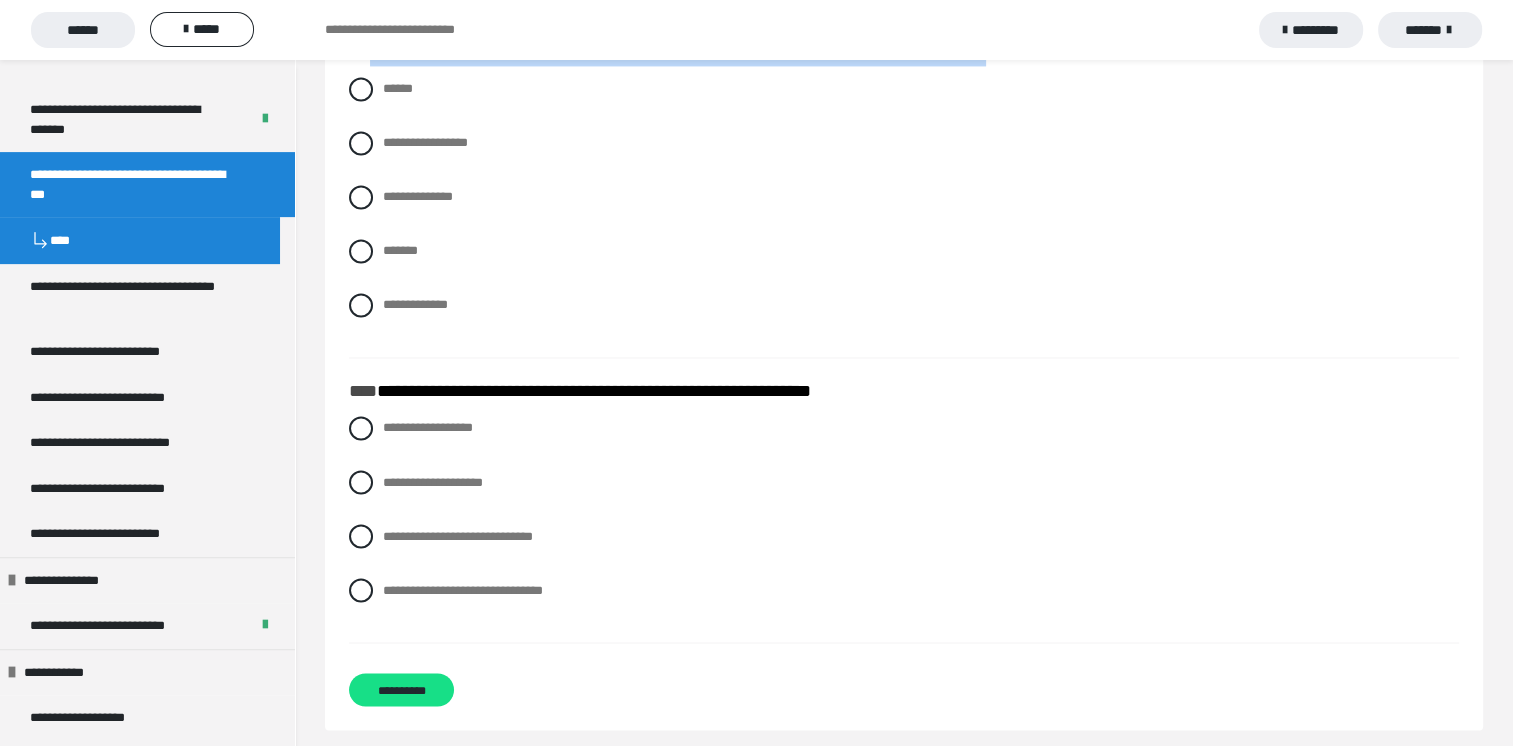 drag, startPoint x: 369, startPoint y: 102, endPoint x: 1118, endPoint y: 115, distance: 749.1128 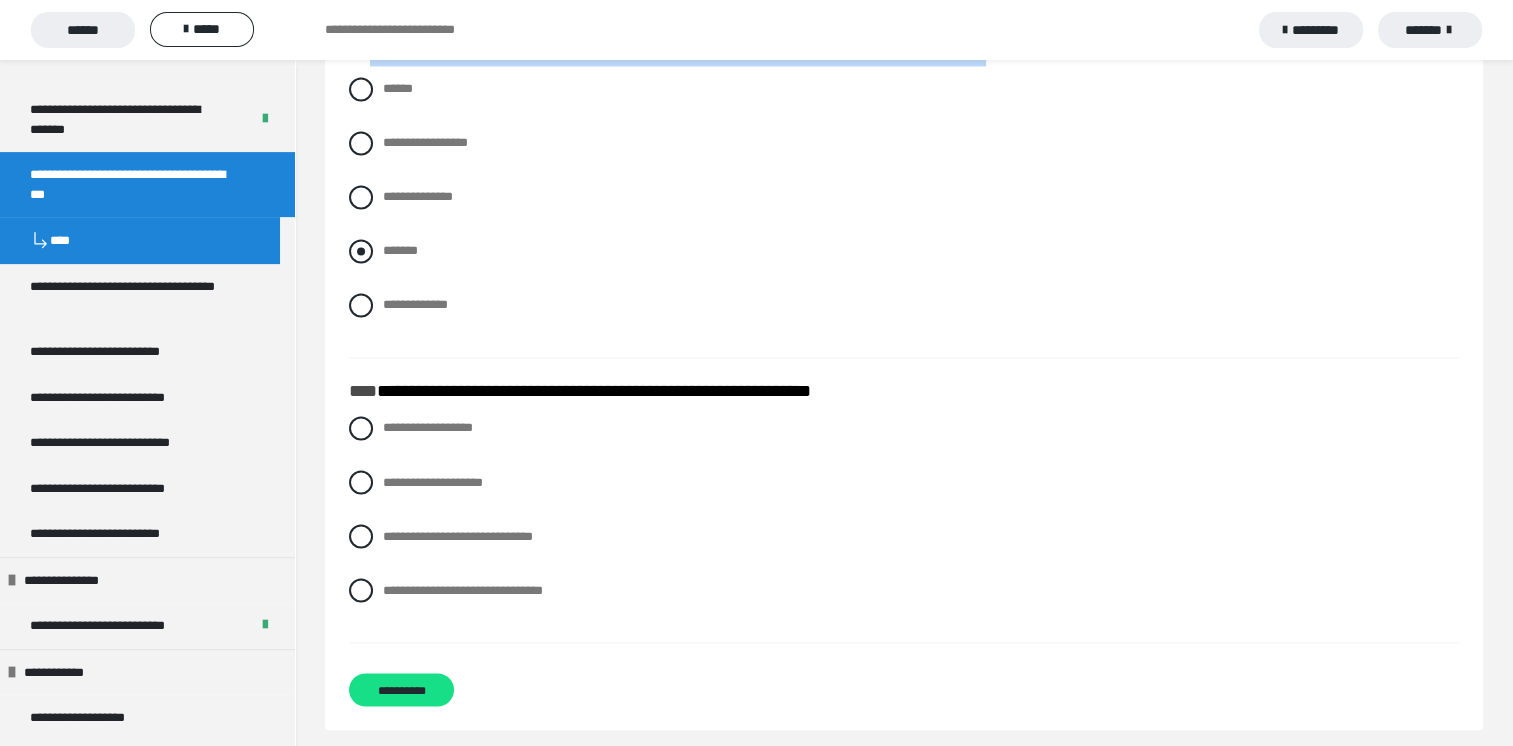 click at bounding box center [361, 251] 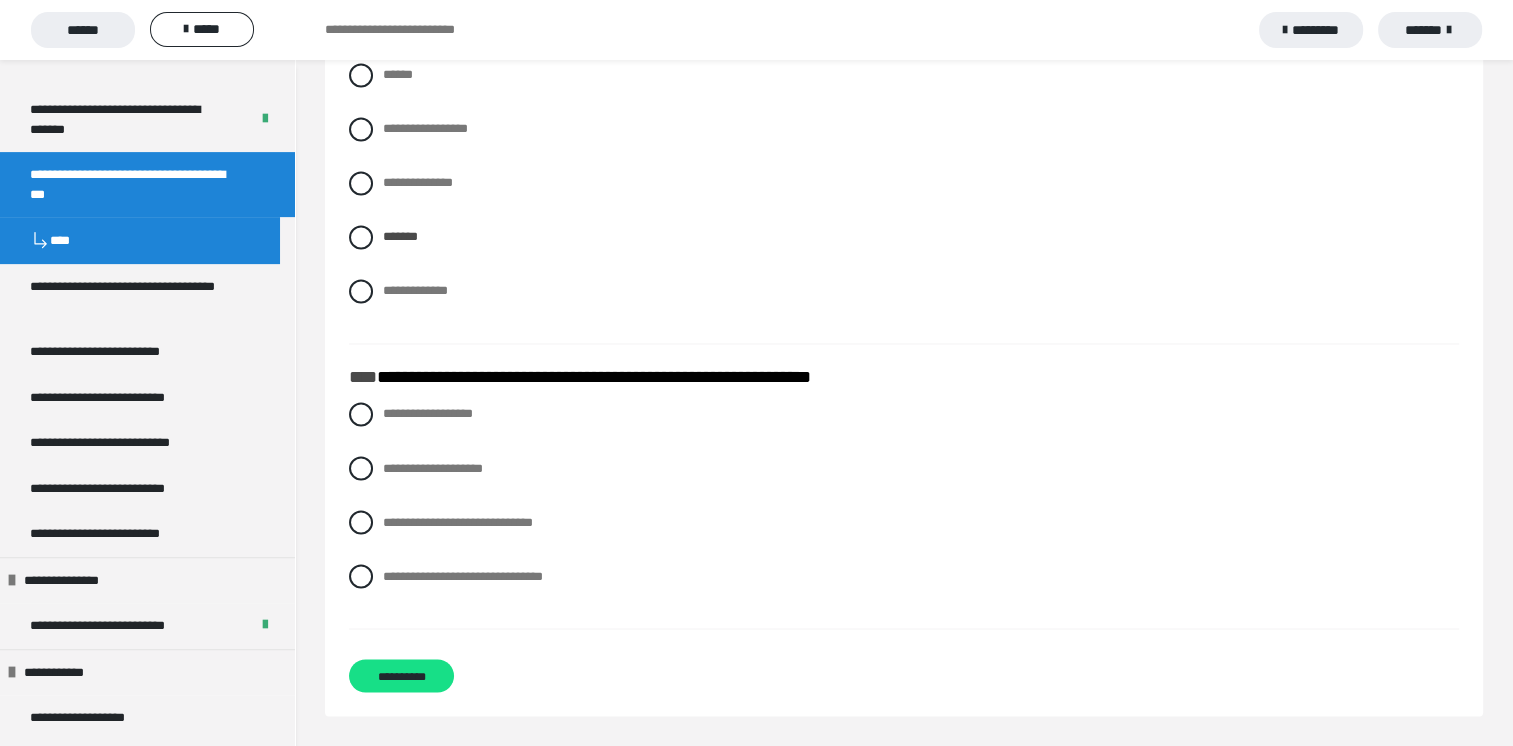 scroll, scrollTop: 3364, scrollLeft: 0, axis: vertical 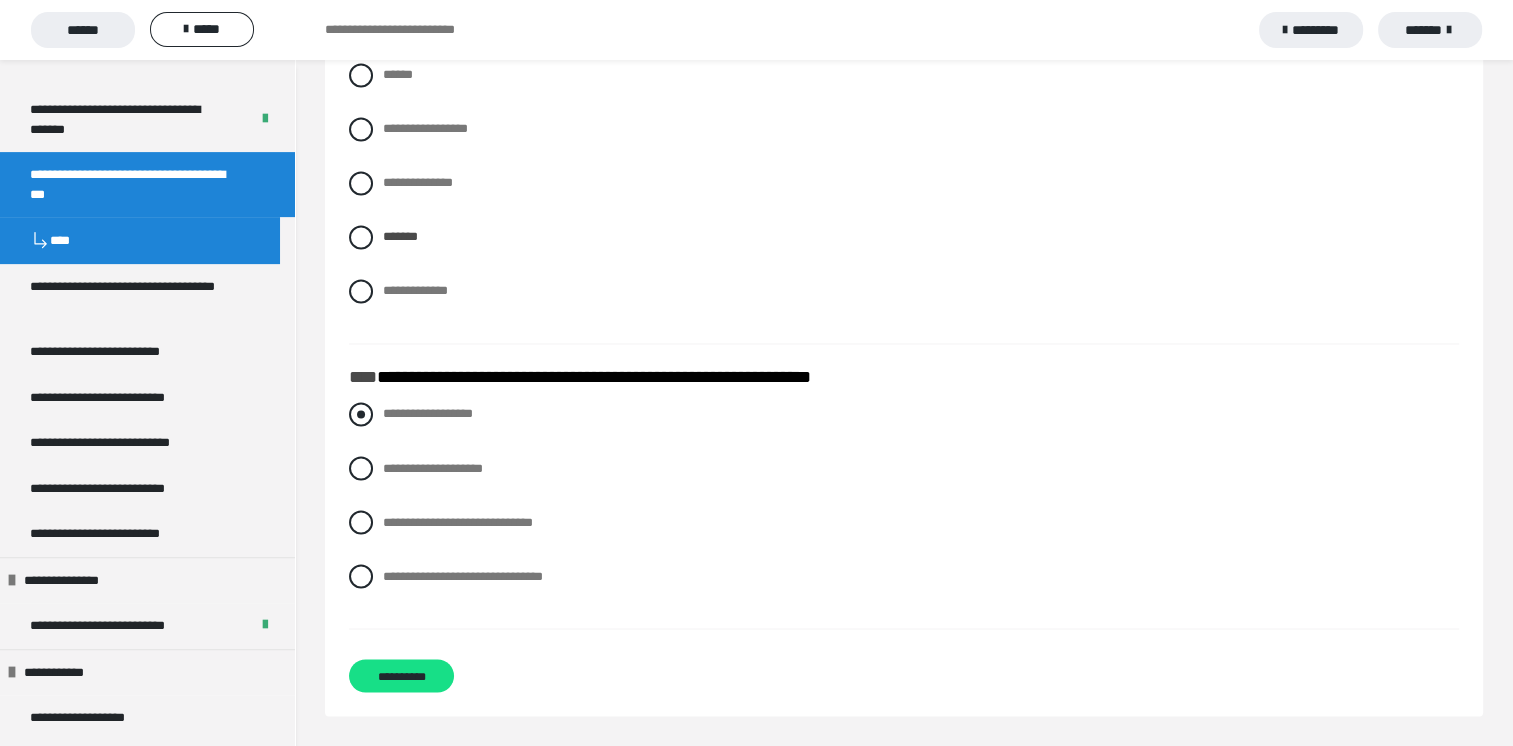 click at bounding box center [361, 414] 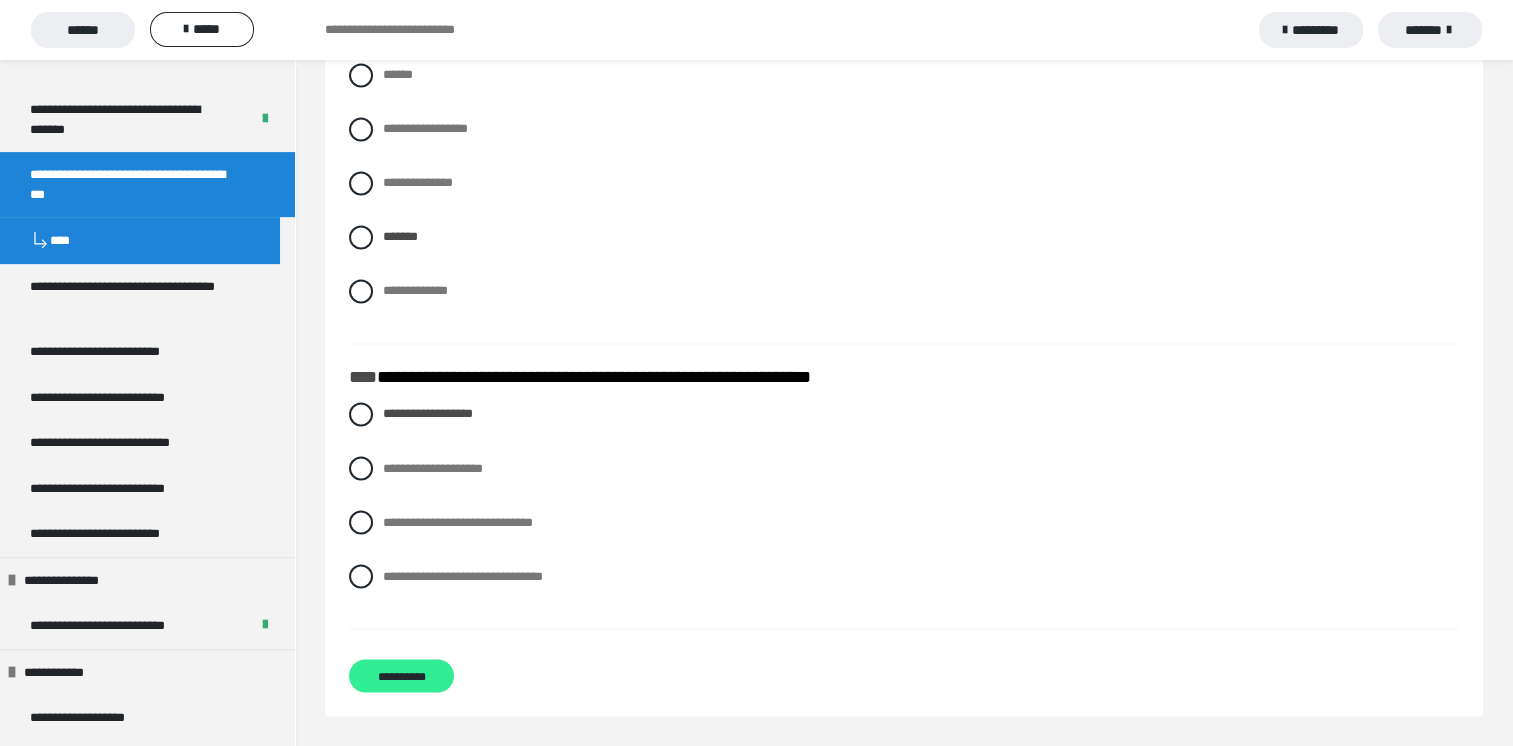 click on "**********" at bounding box center (401, 675) 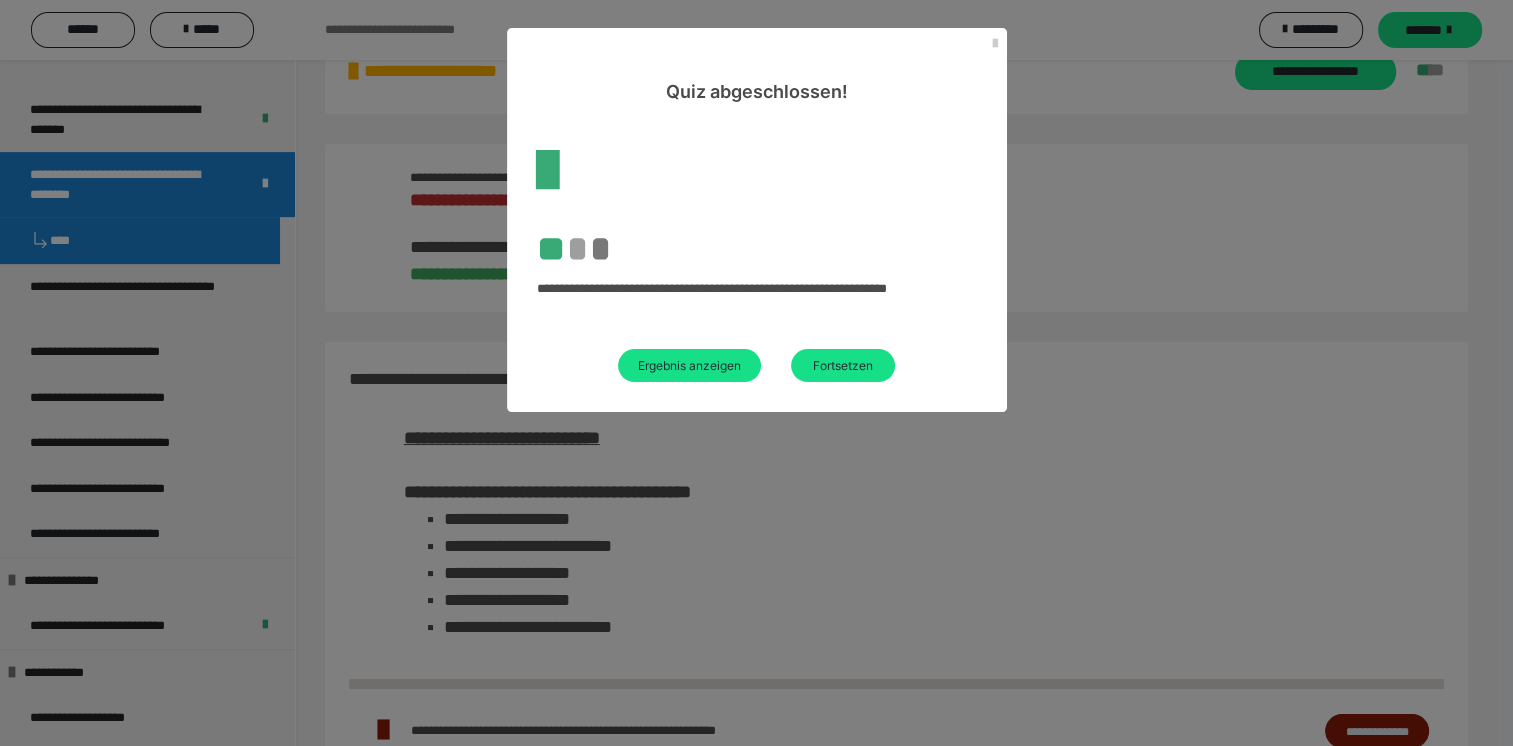 scroll, scrollTop: 749, scrollLeft: 0, axis: vertical 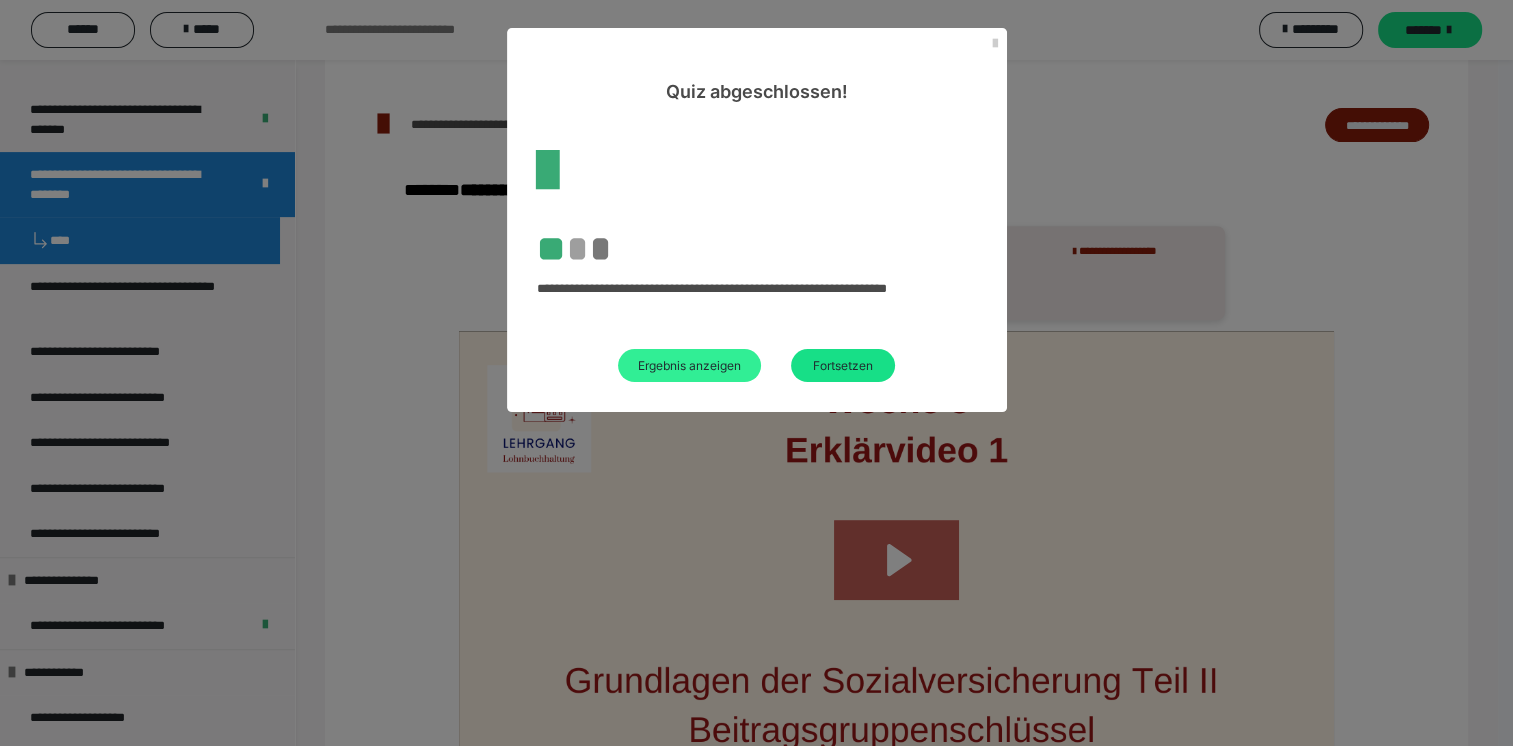 click on "Ergebnis anzeigen" at bounding box center (689, 365) 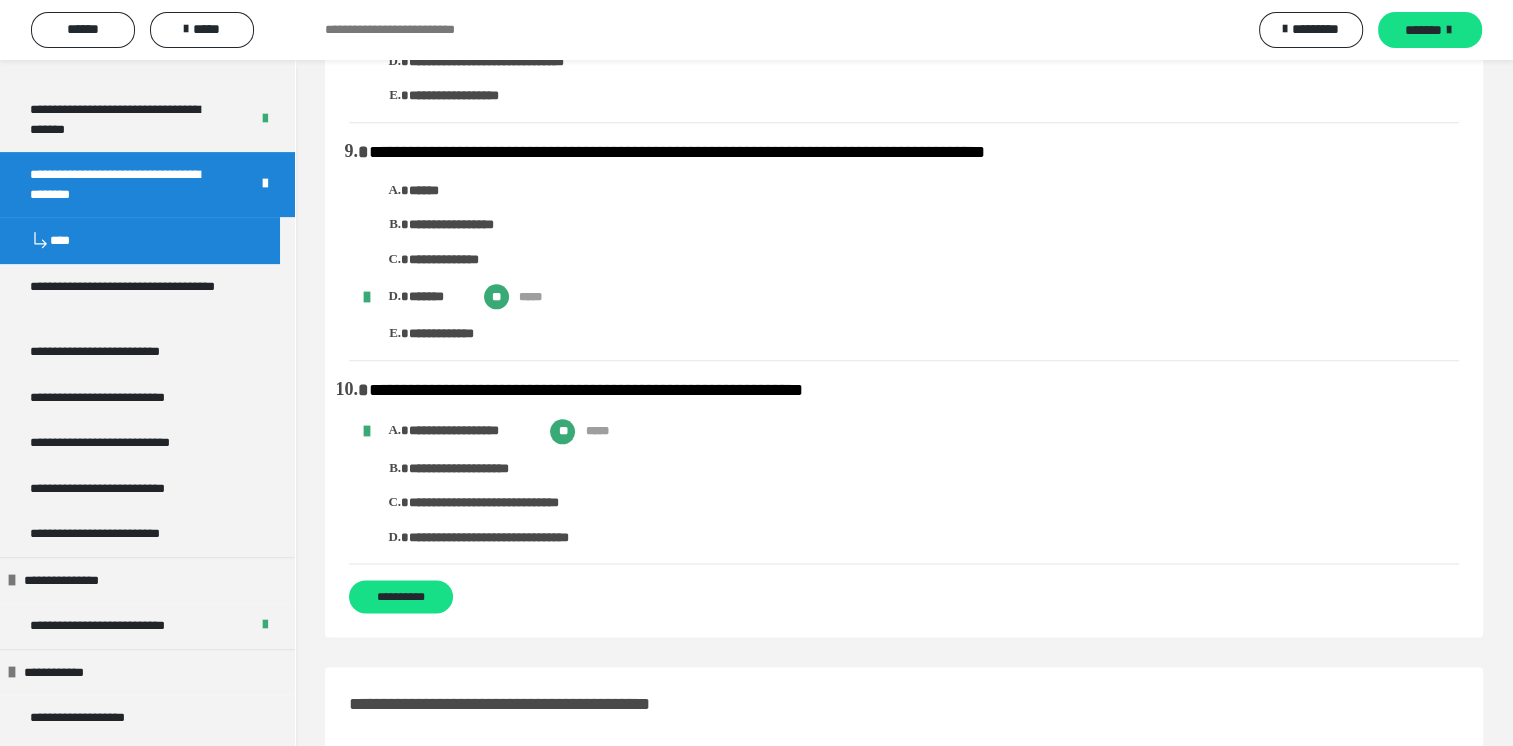 scroll, scrollTop: 2400, scrollLeft: 0, axis: vertical 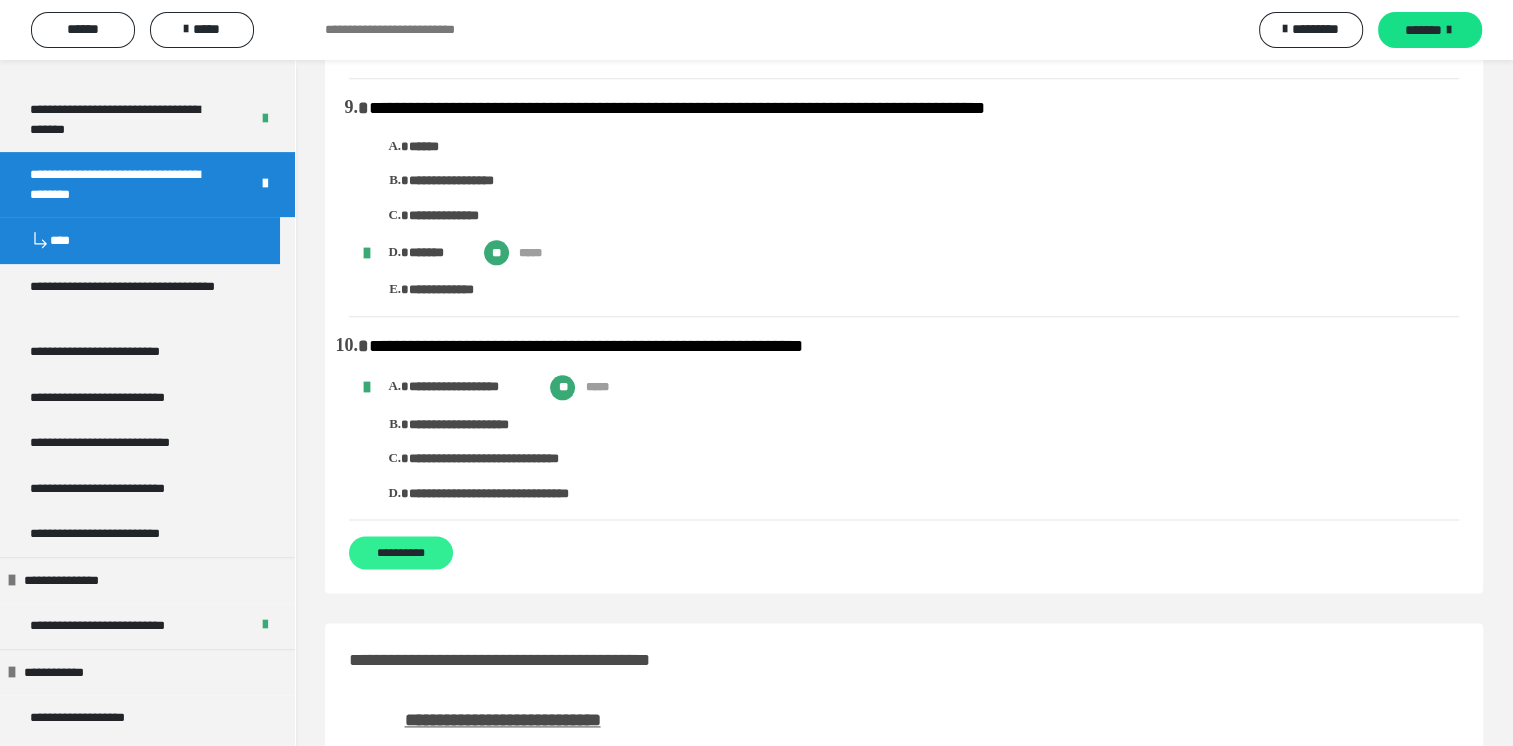 click on "**********" at bounding box center [401, 552] 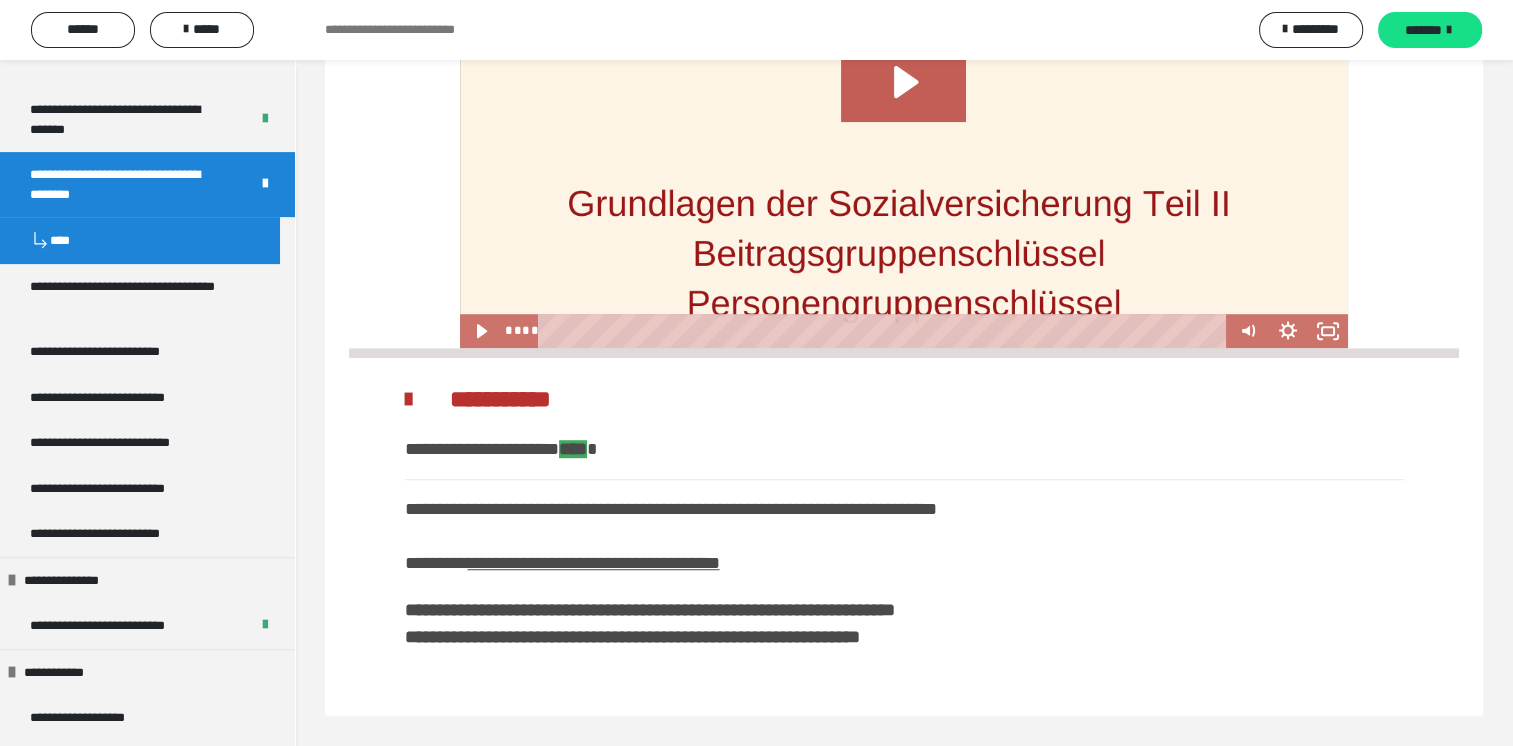 scroll, scrollTop: 0, scrollLeft: 0, axis: both 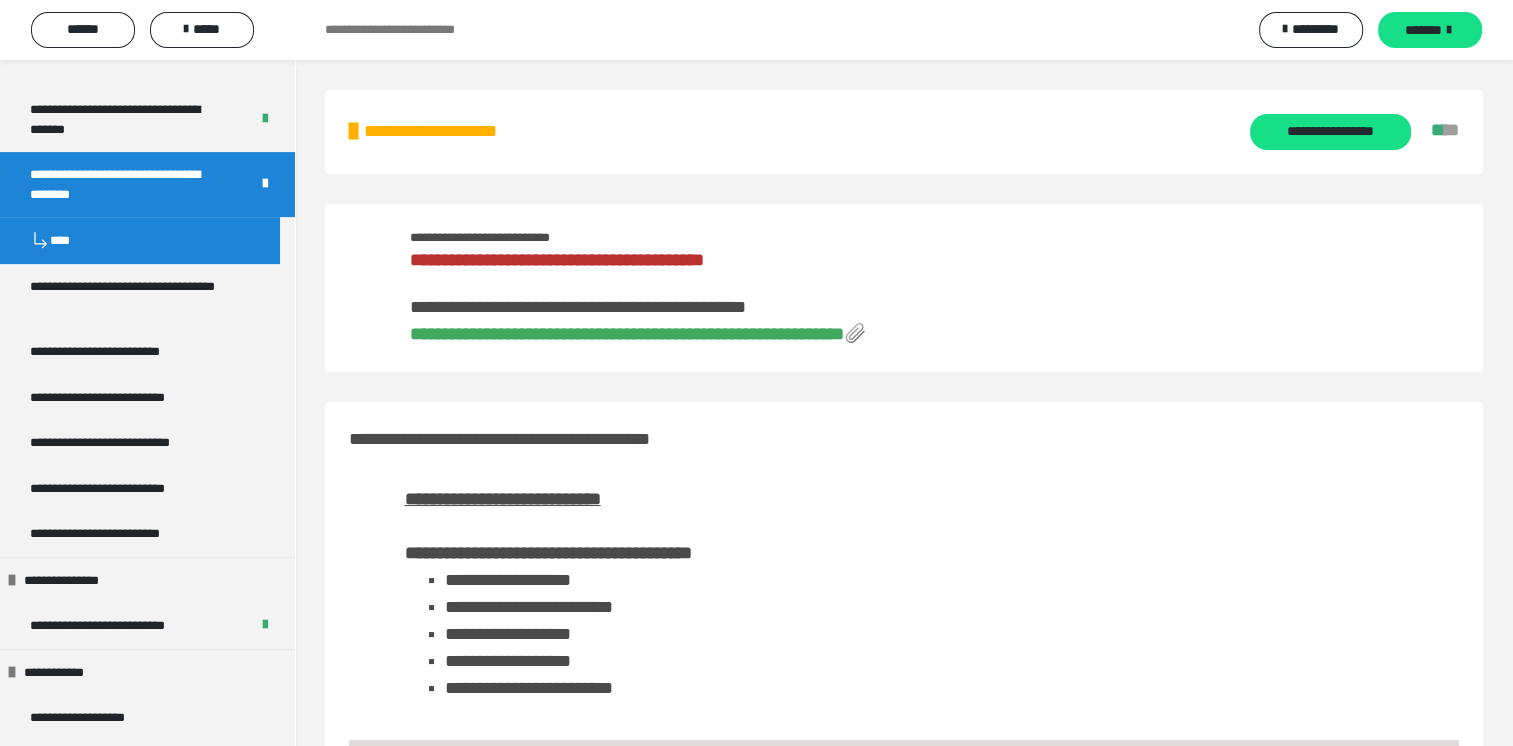 click on "**********" at bounding box center (627, 334) 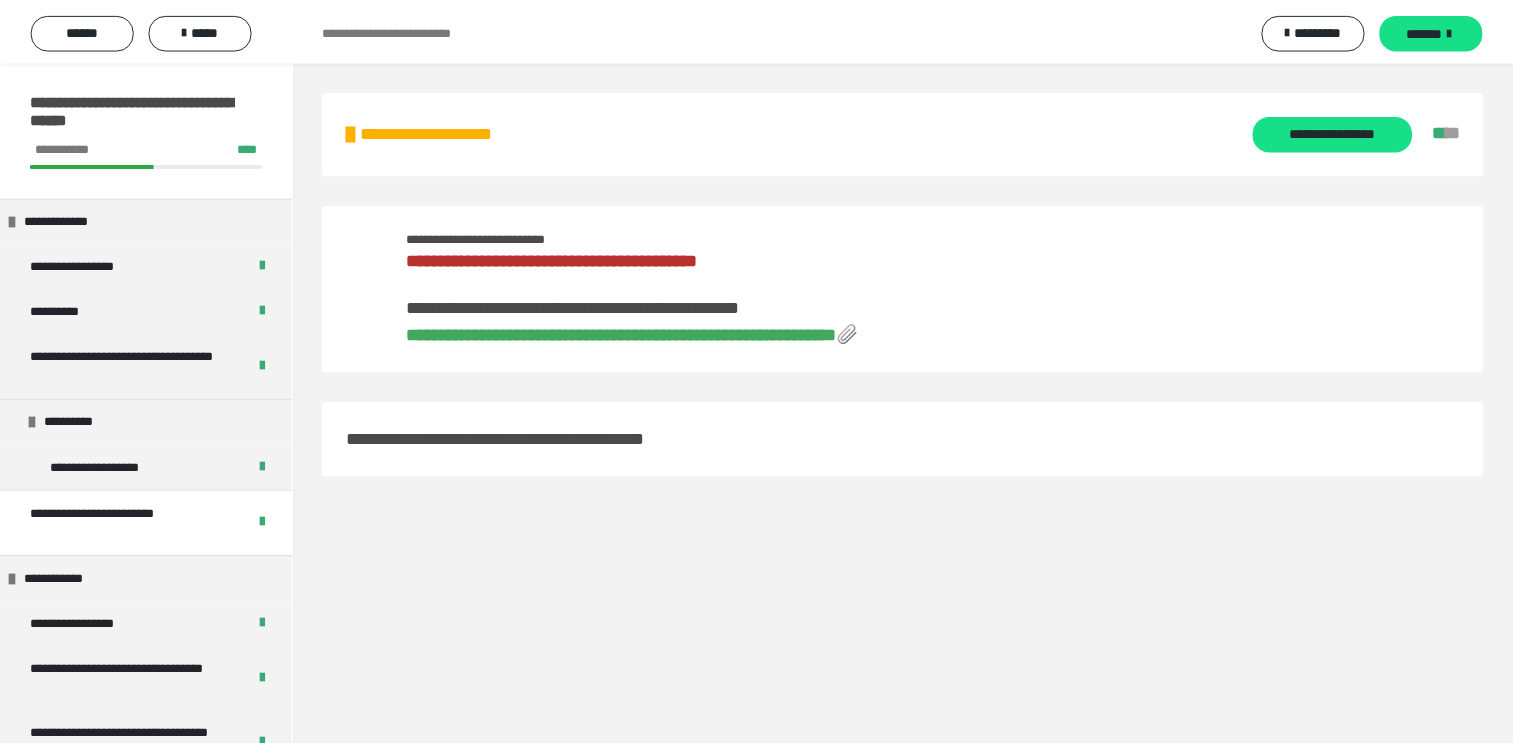 scroll, scrollTop: 0, scrollLeft: 0, axis: both 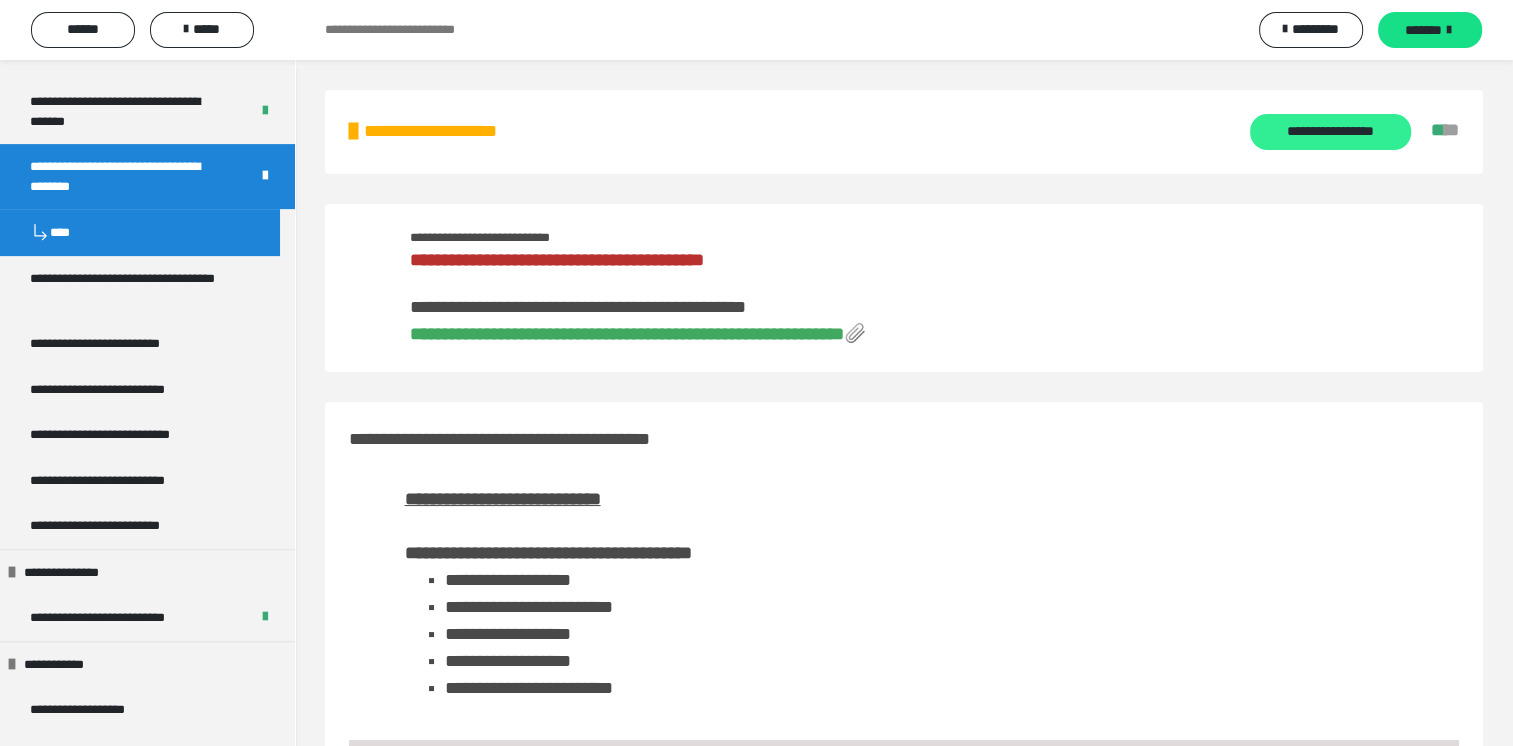 click on "**********" at bounding box center [1330, 132] 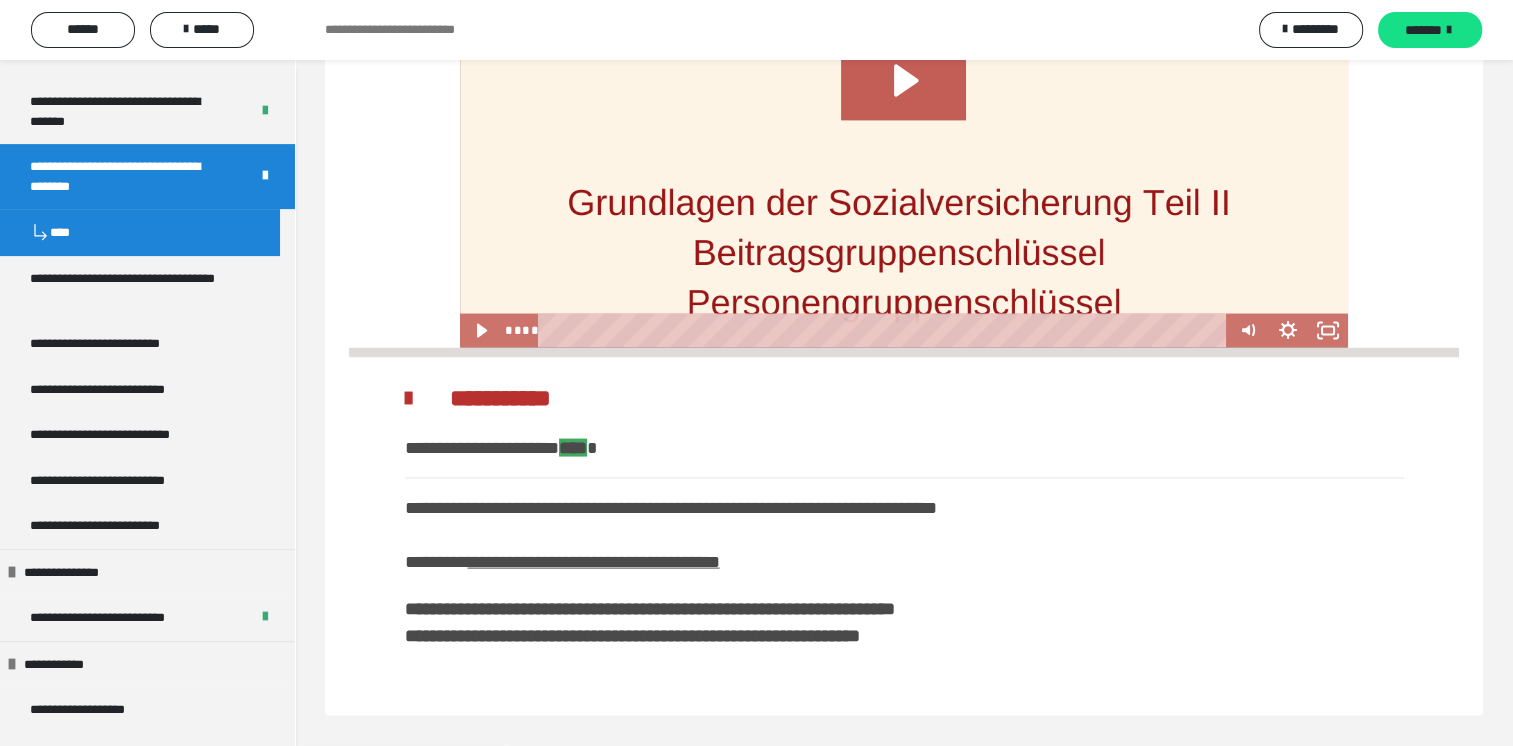 scroll, scrollTop: 3904, scrollLeft: 0, axis: vertical 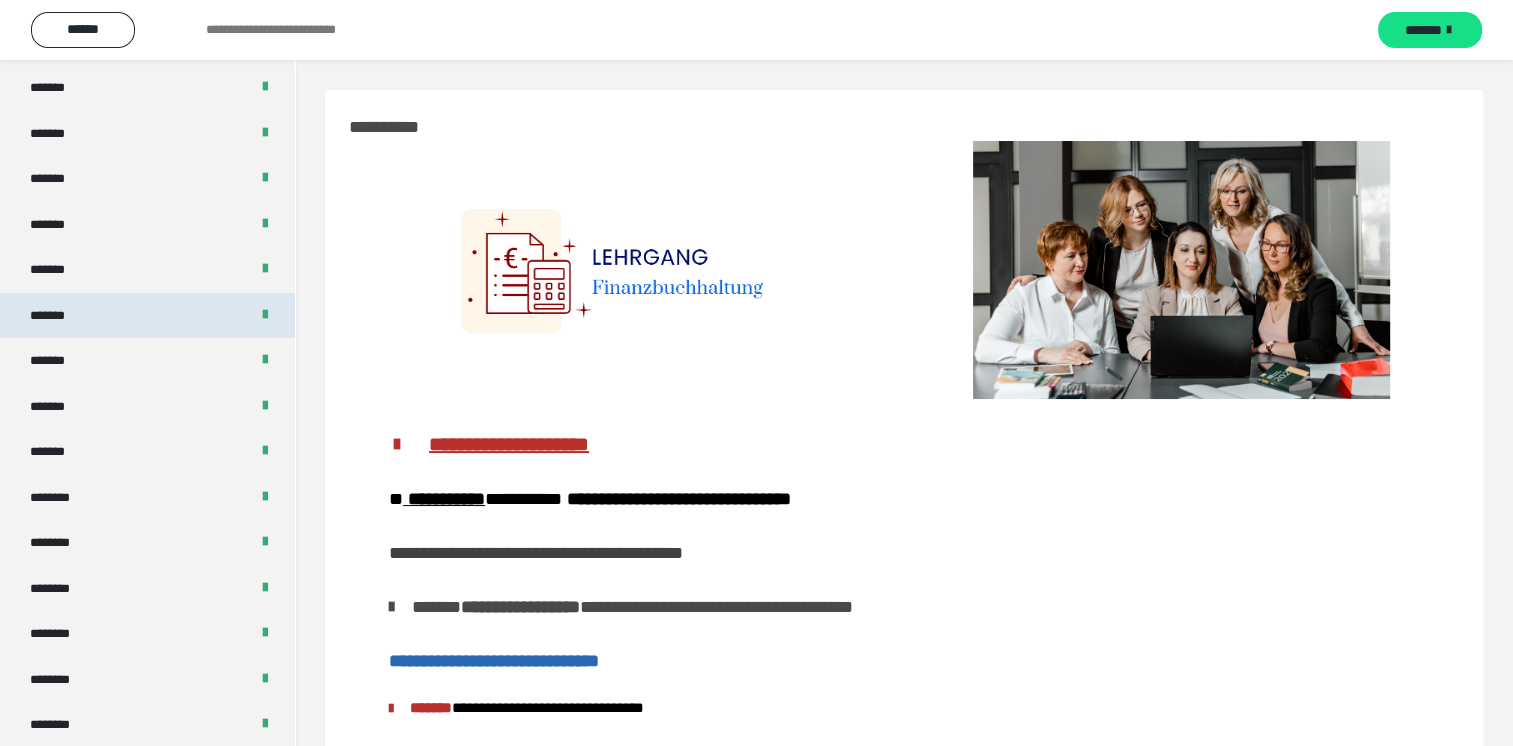 click on "*******" at bounding box center [58, 316] 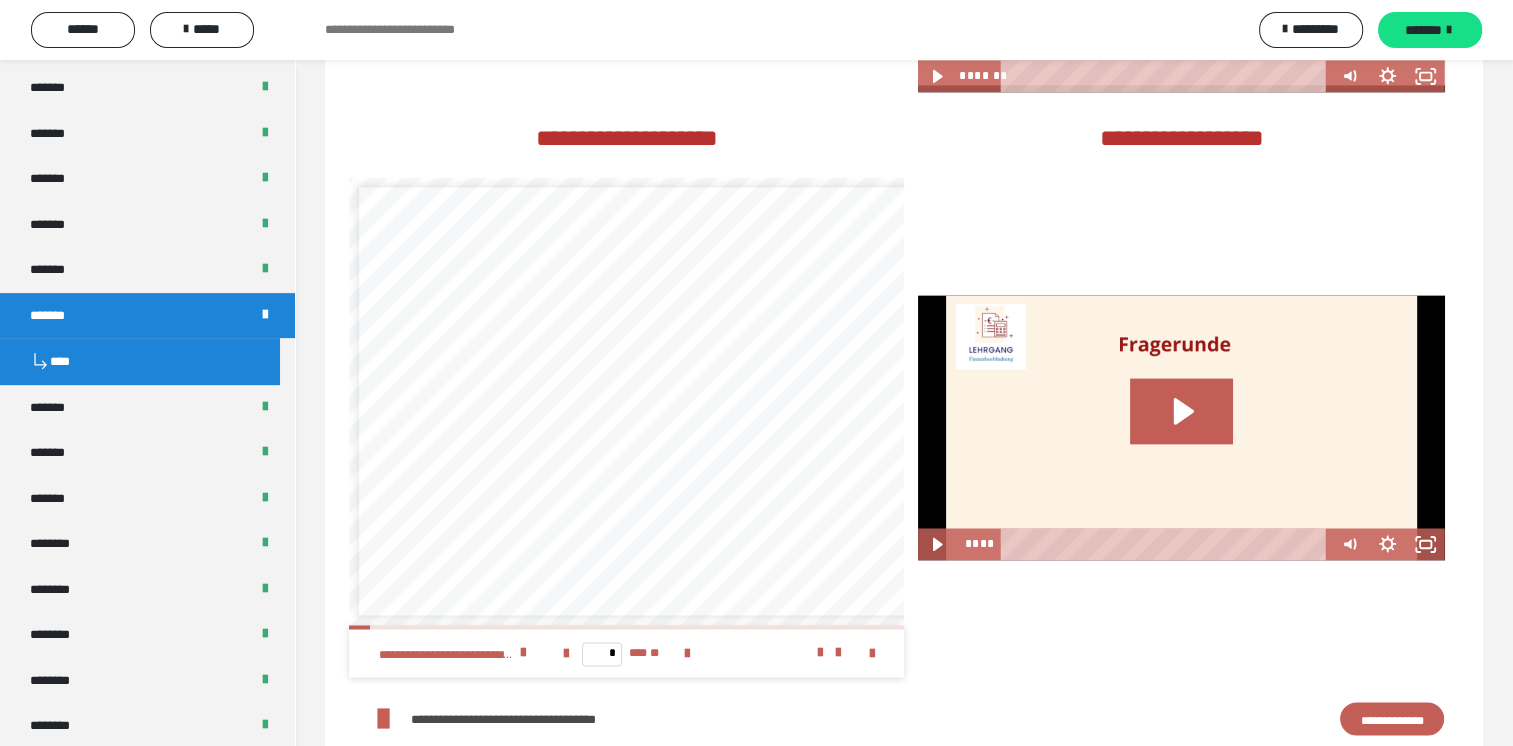 scroll, scrollTop: 3100, scrollLeft: 0, axis: vertical 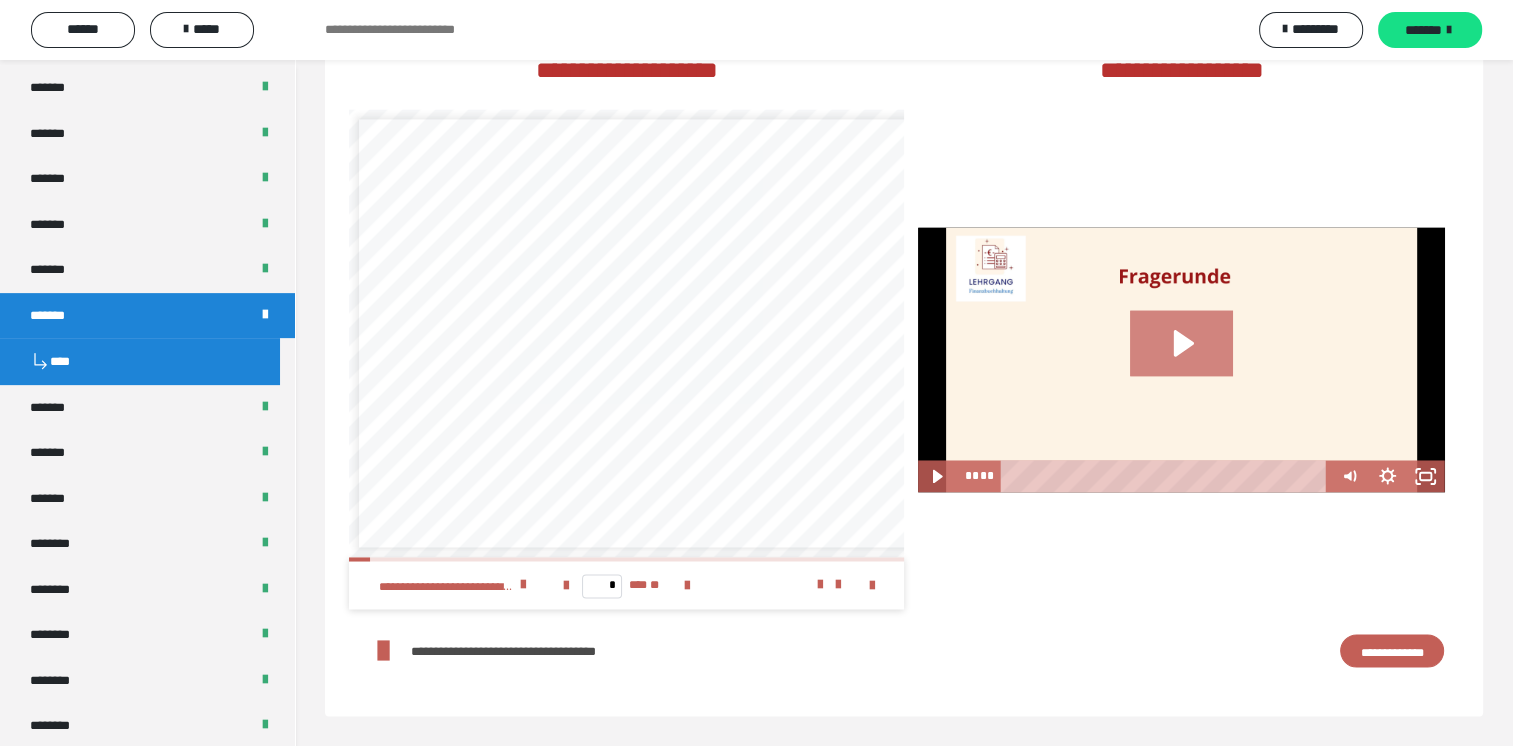 click 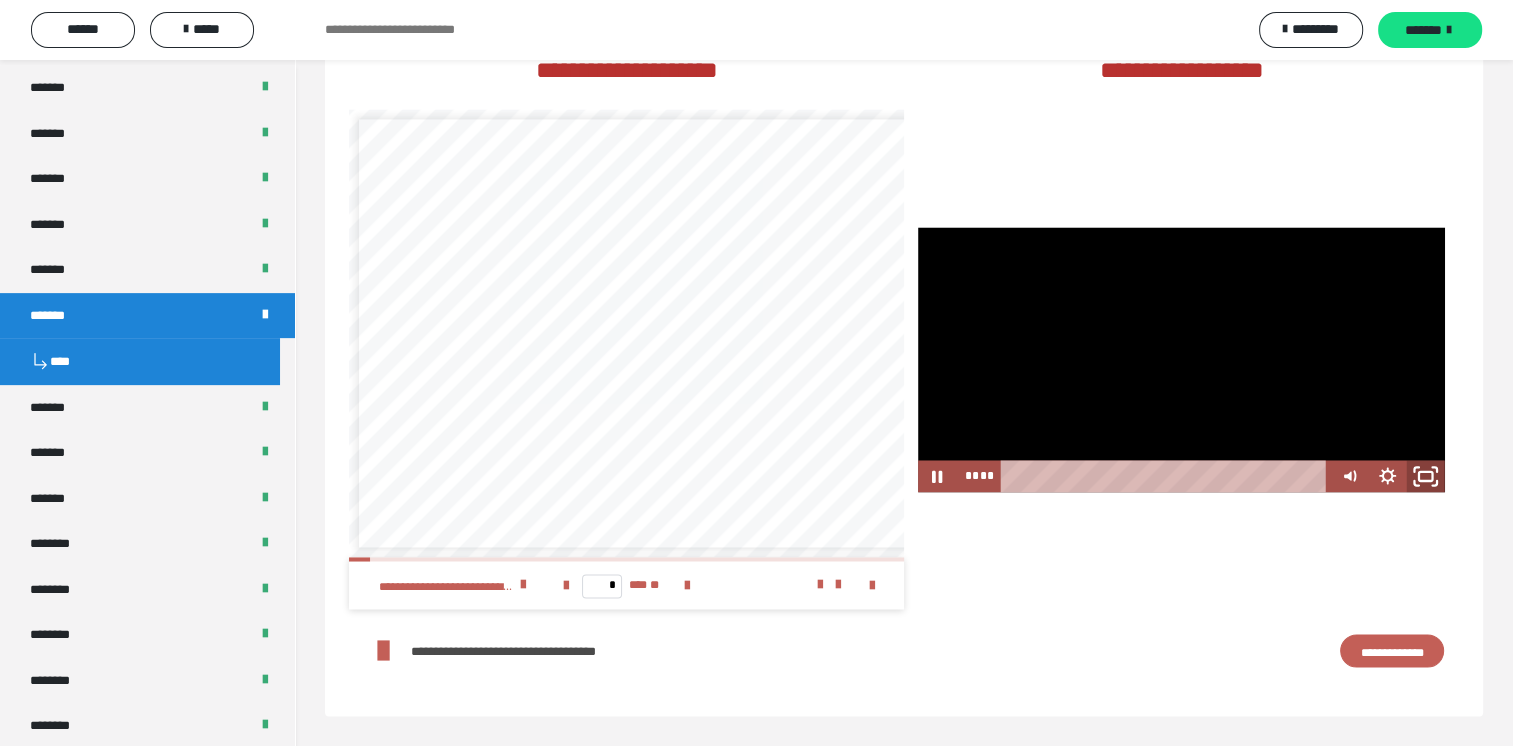 click 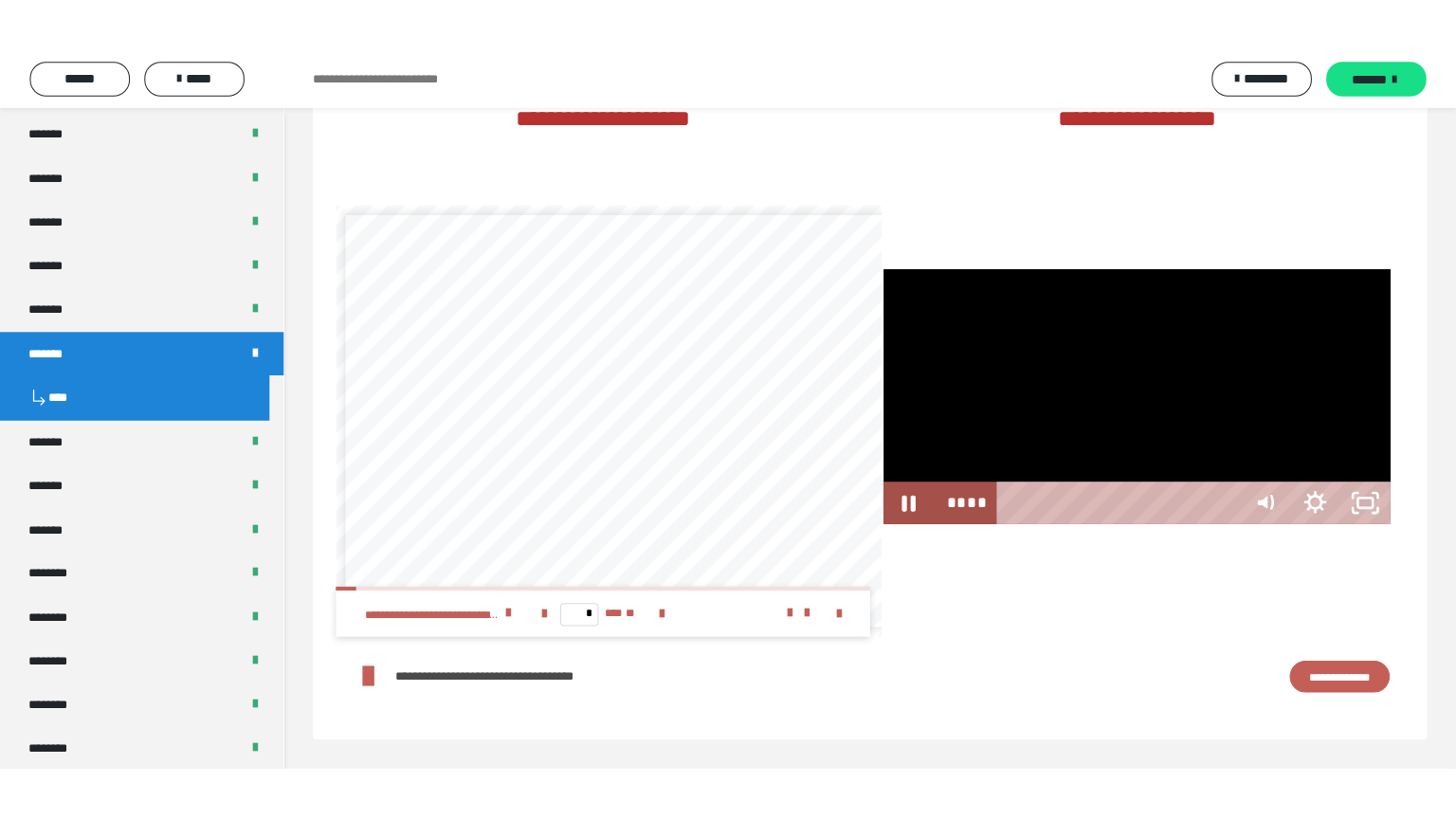 scroll, scrollTop: 2932, scrollLeft: 0, axis: vertical 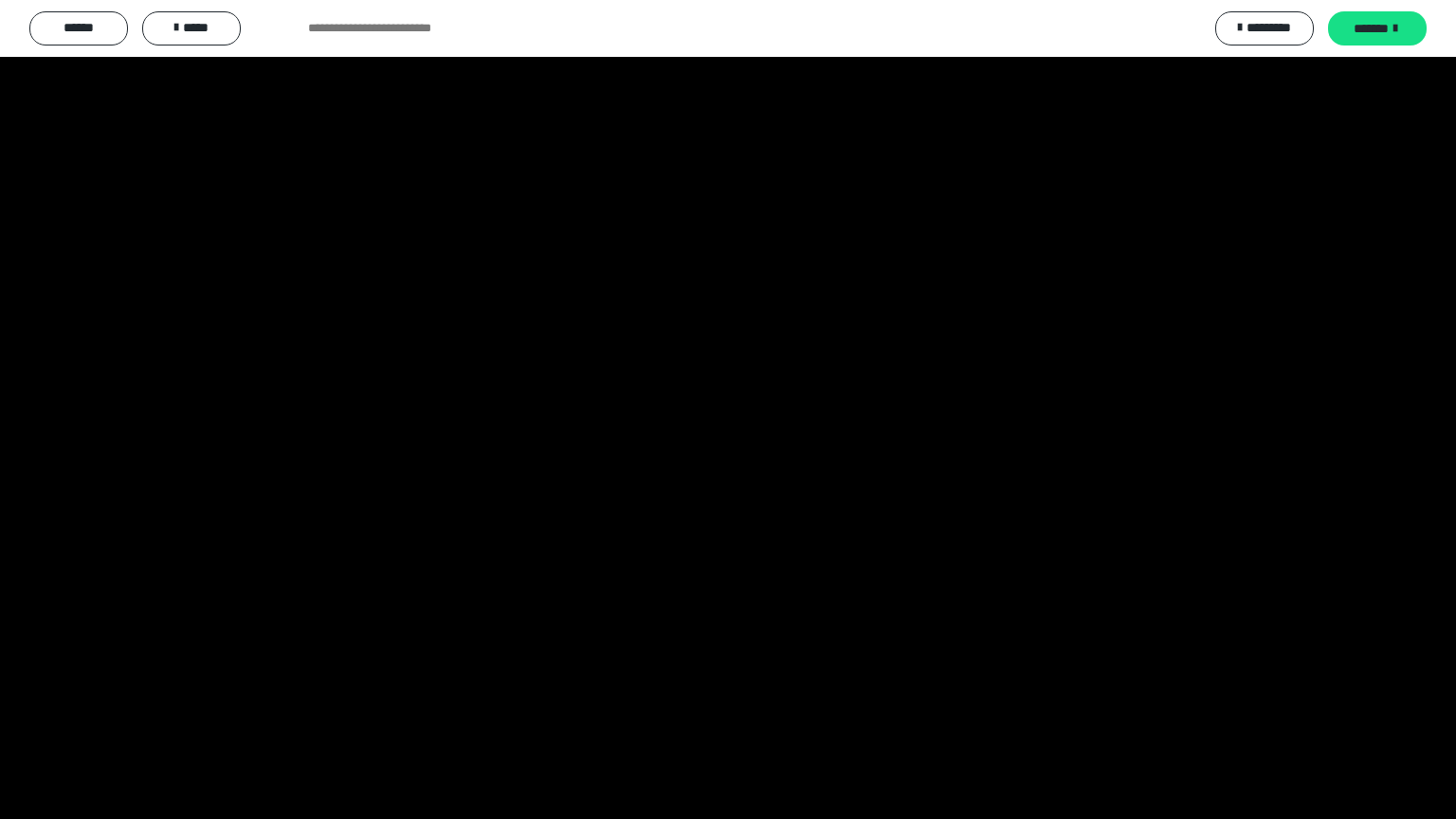 type 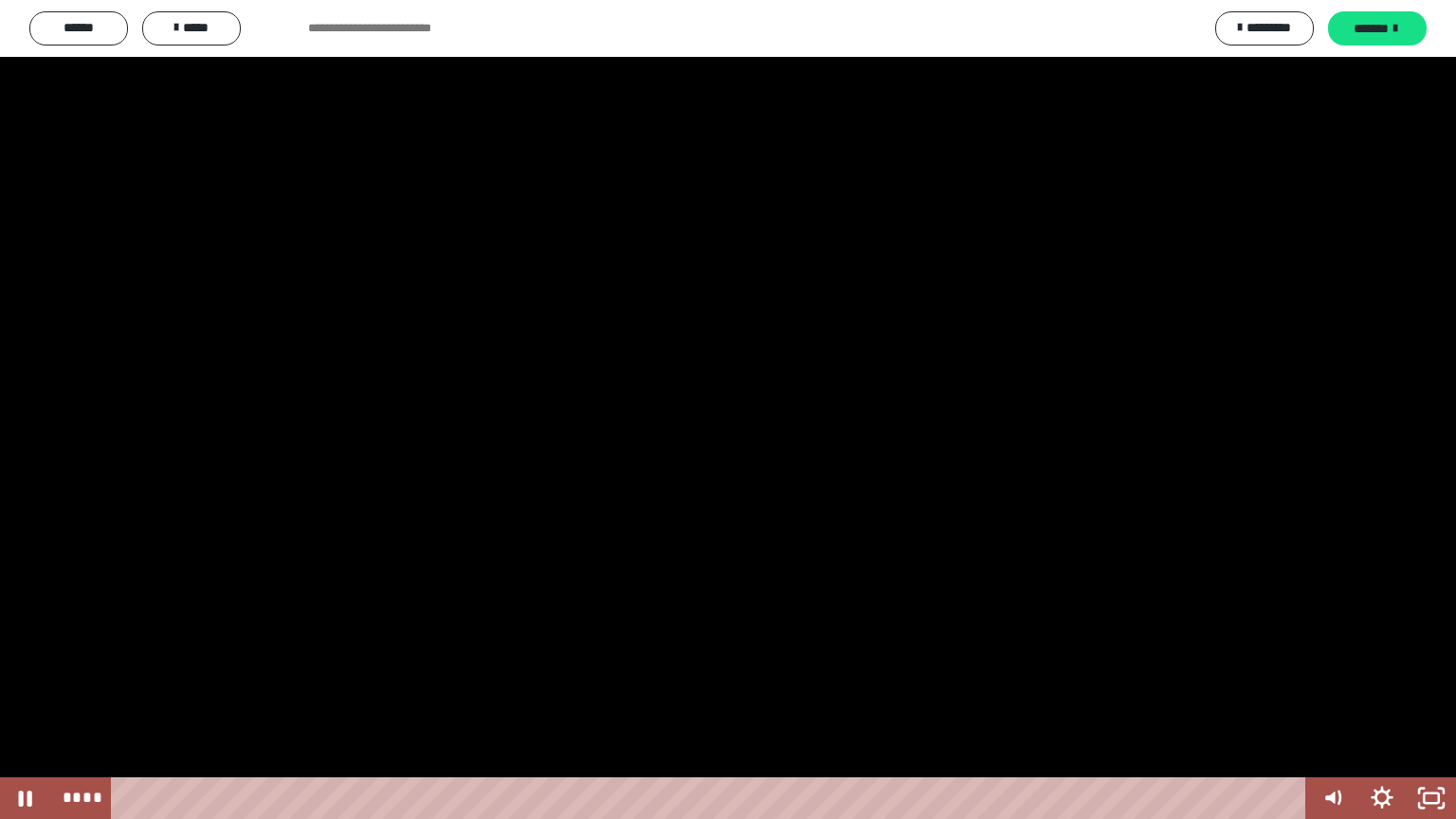 type 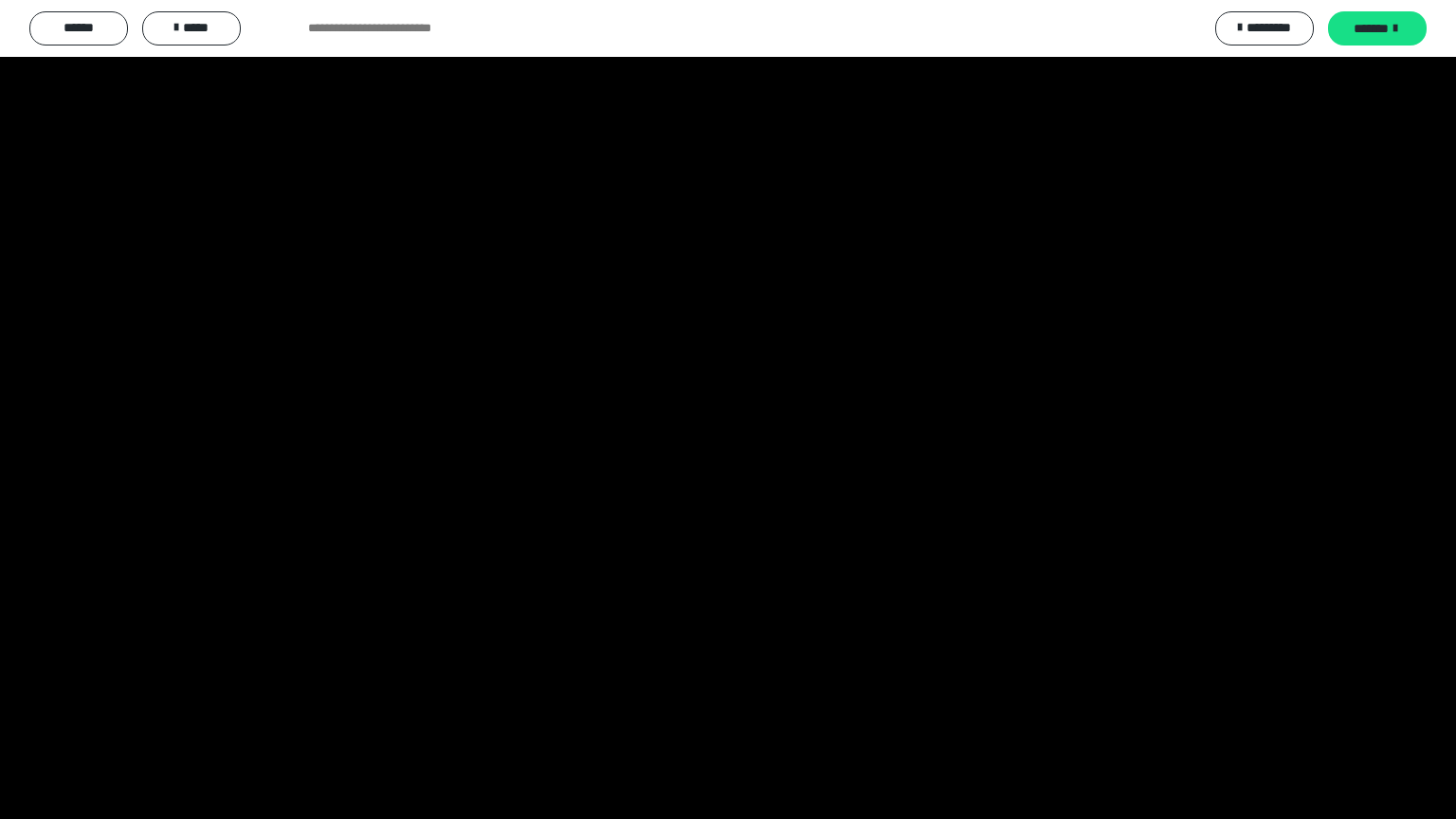 click at bounding box center (0, 0) 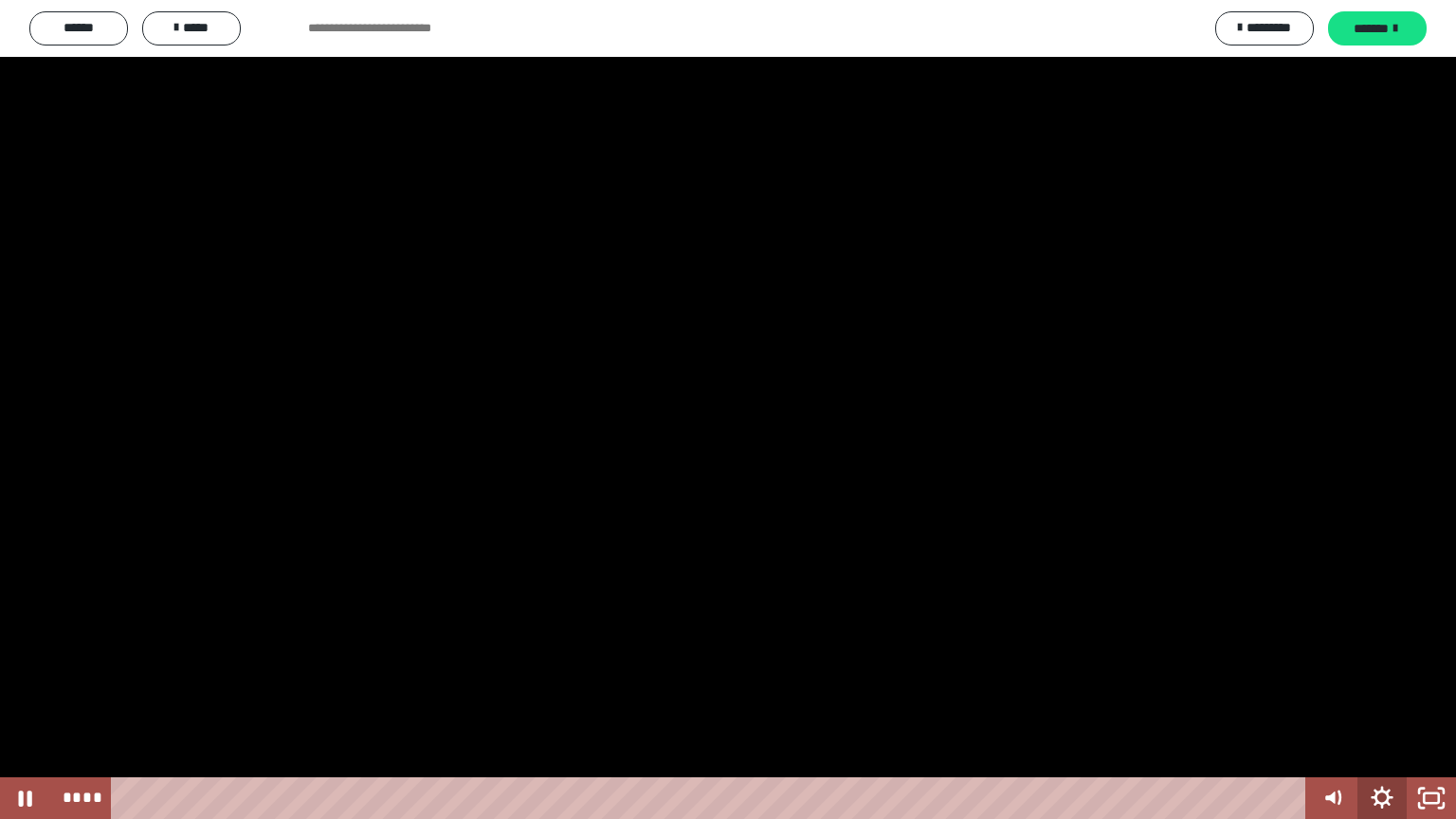 click 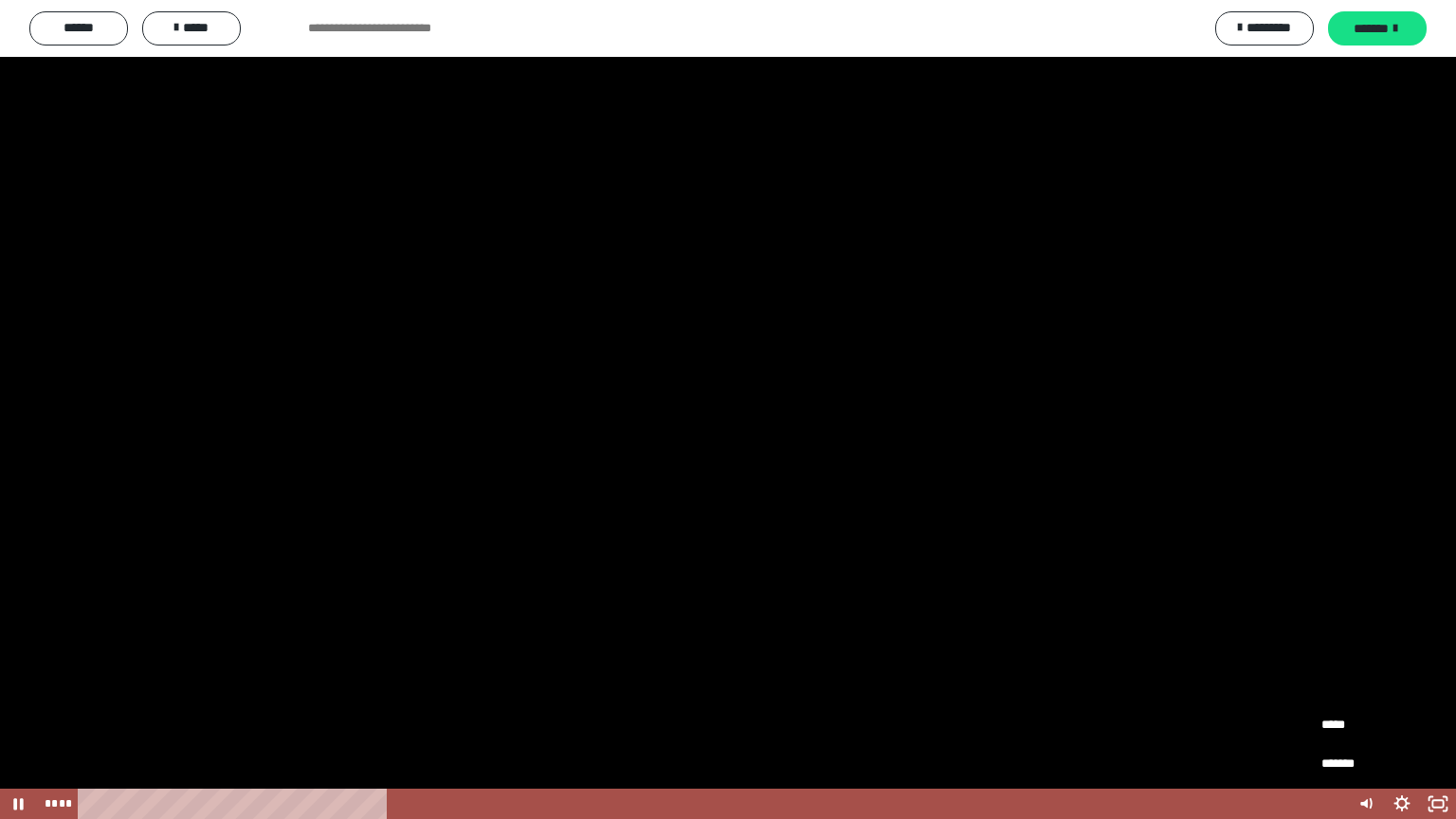 scroll, scrollTop: 2915, scrollLeft: 0, axis: vertical 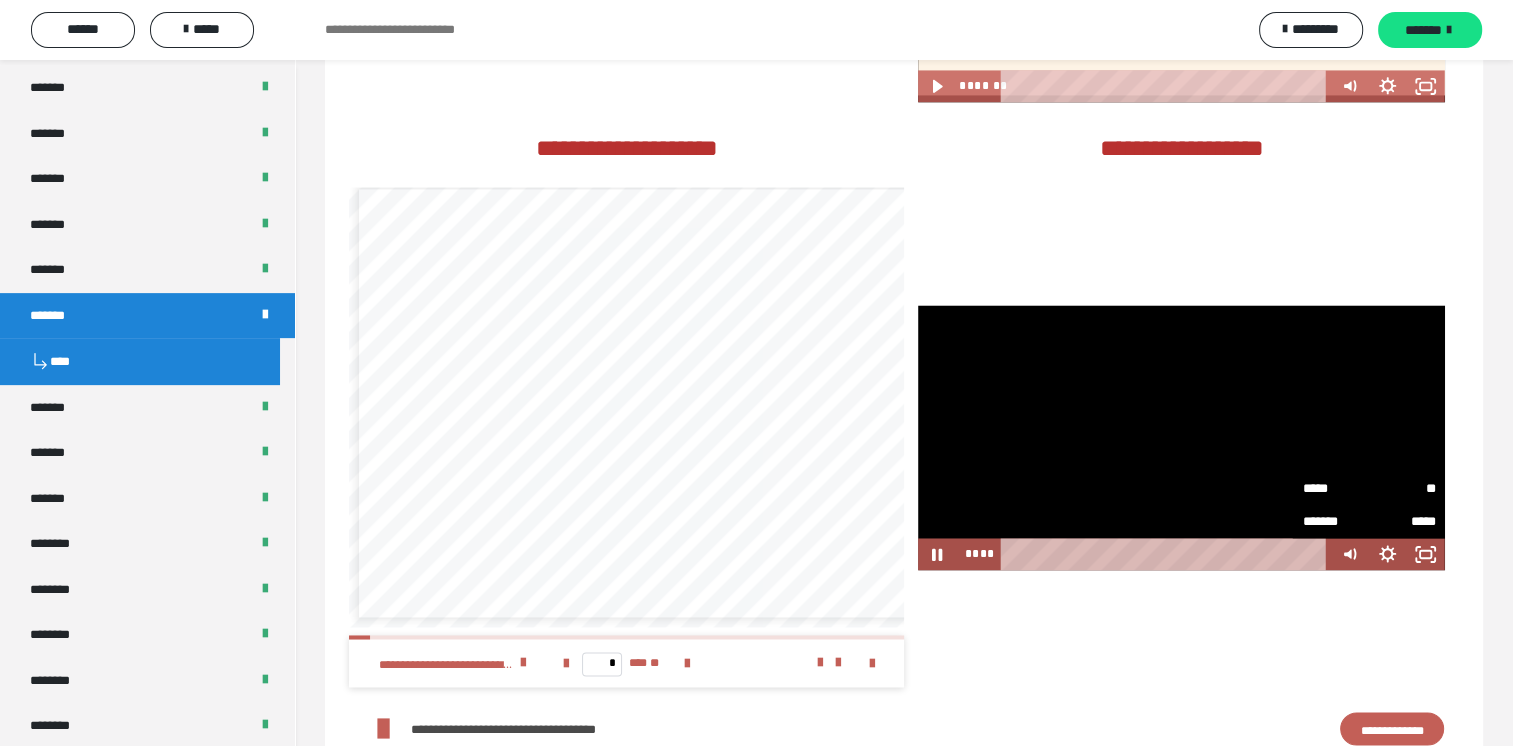click at bounding box center (1181, 437) 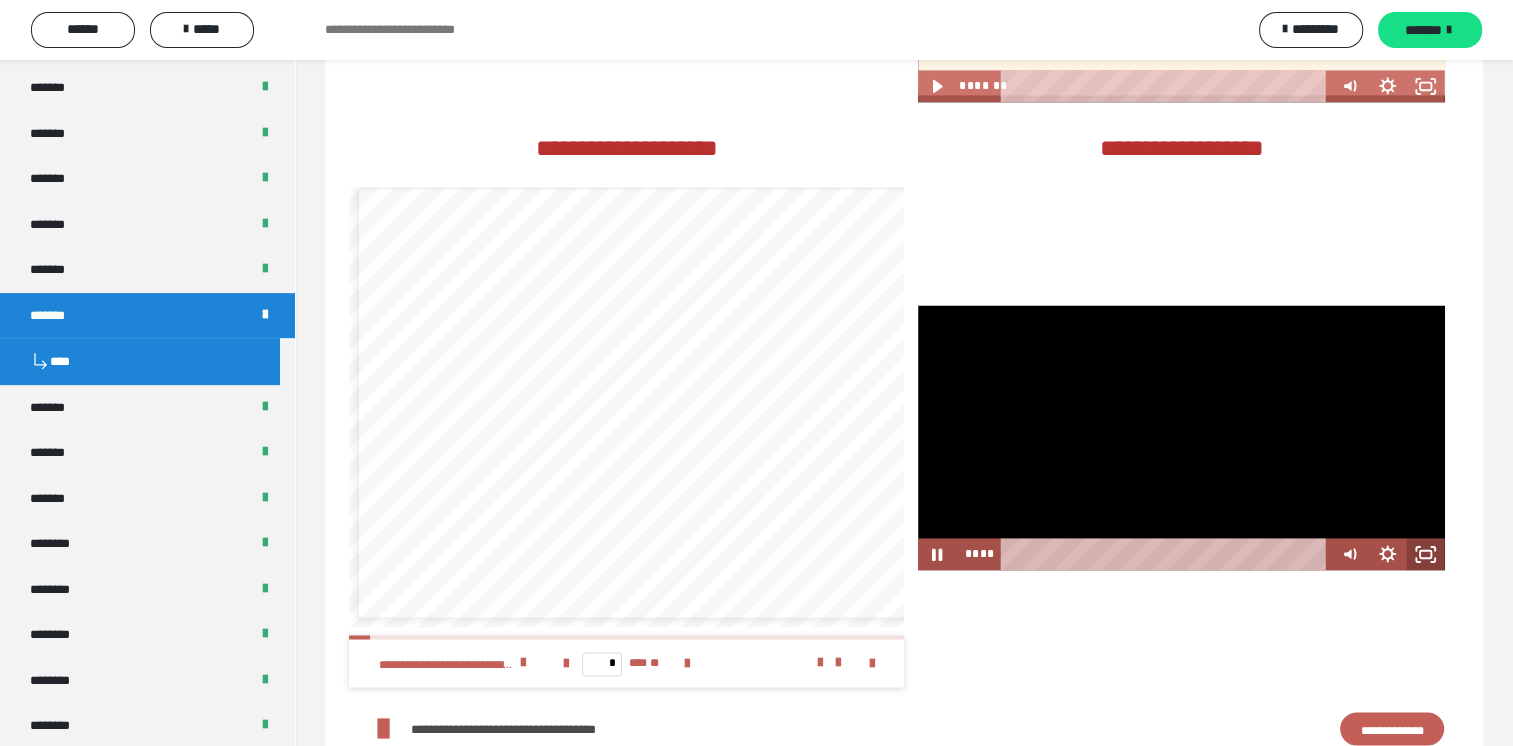 click 